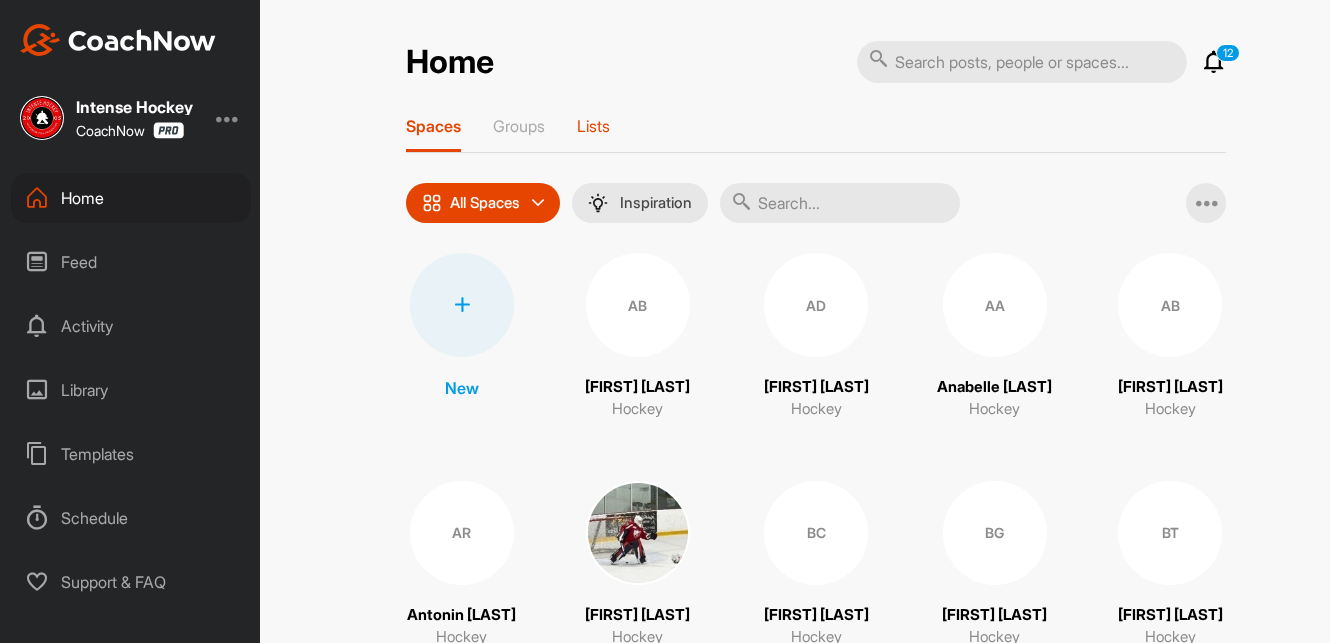 scroll, scrollTop: 0, scrollLeft: 0, axis: both 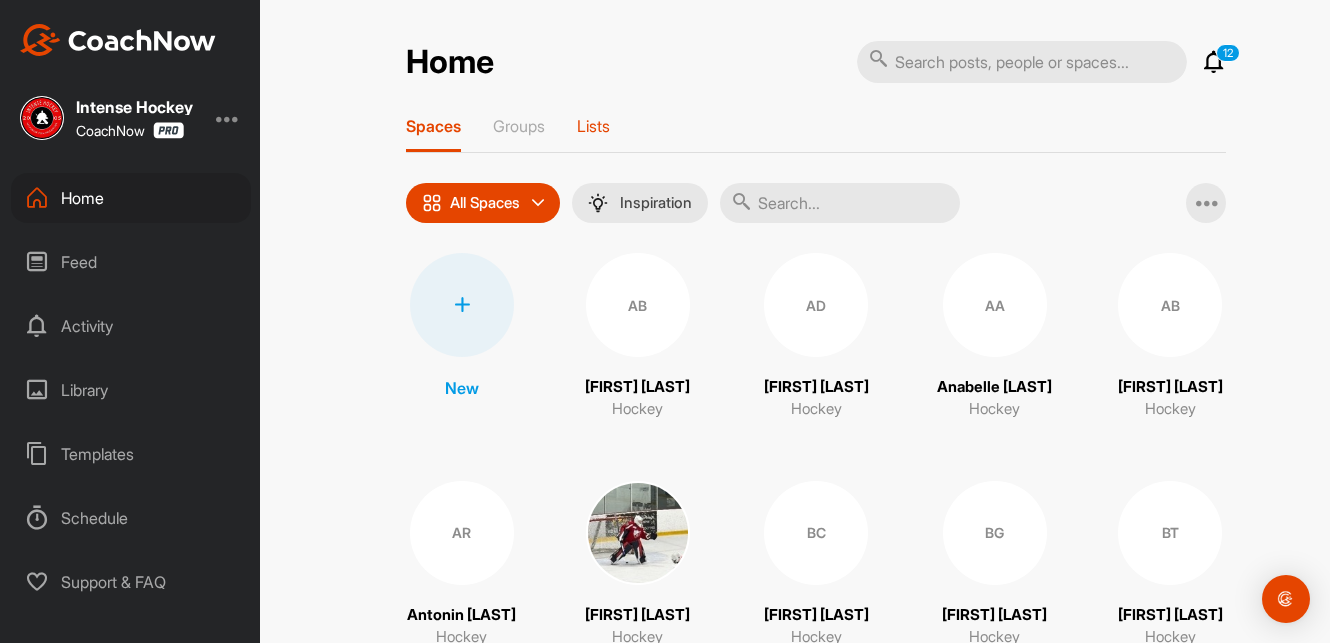 click on "Lists" at bounding box center (593, 126) 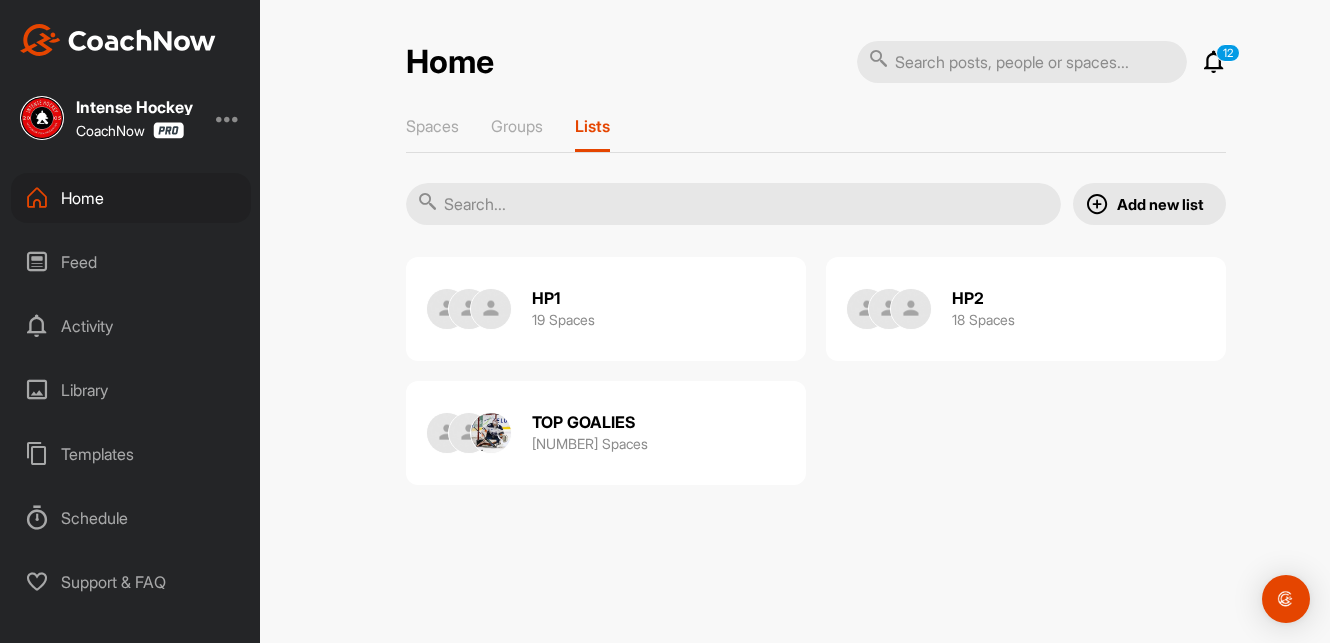 click on "18 Spaces" at bounding box center (983, 319) 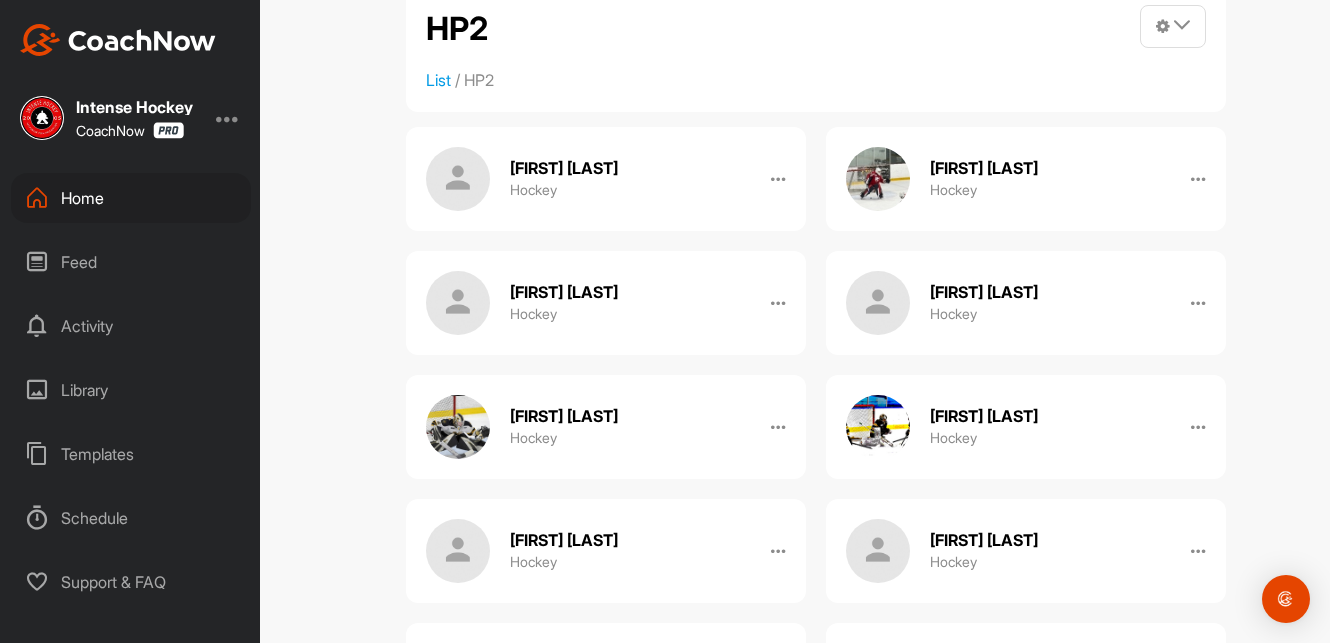 scroll, scrollTop: 0, scrollLeft: 0, axis: both 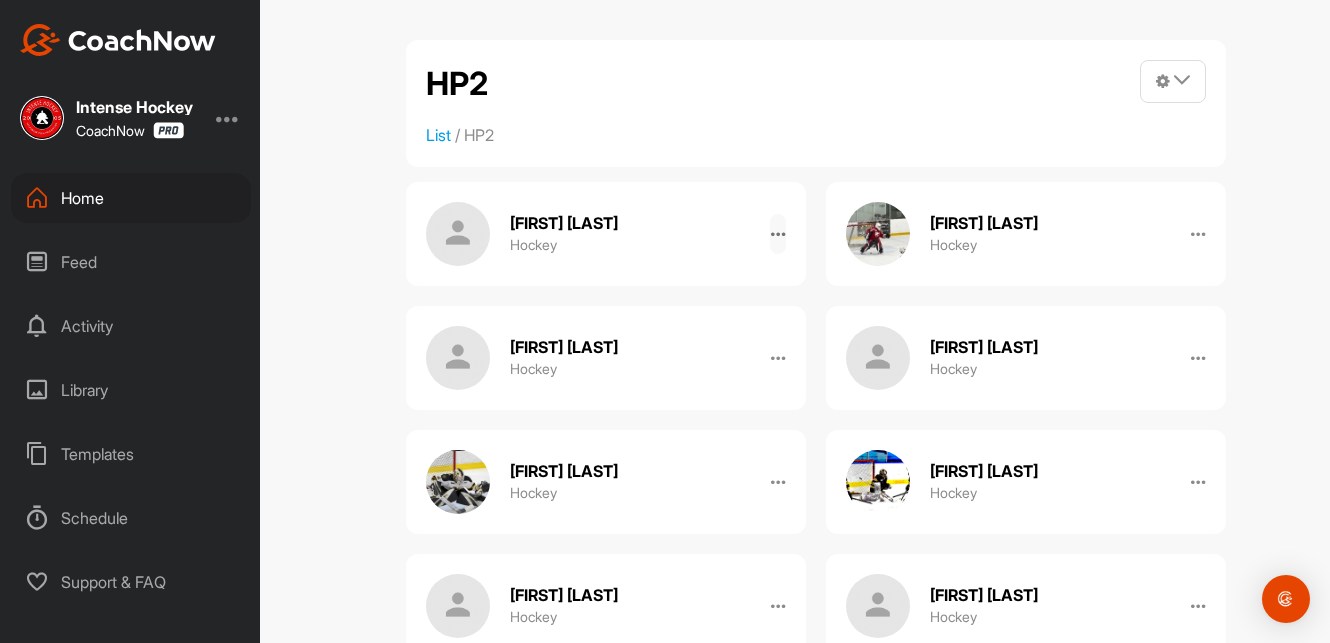 click at bounding box center (778, 234) 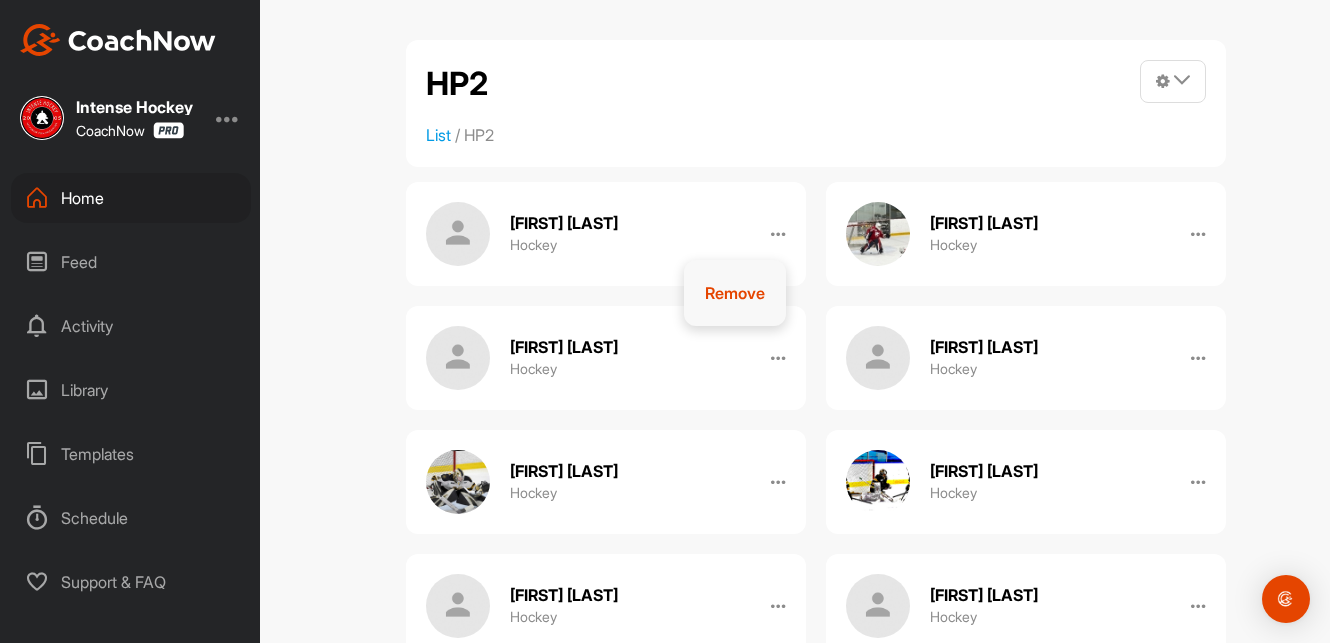 click on "Remove" at bounding box center (735, 293) 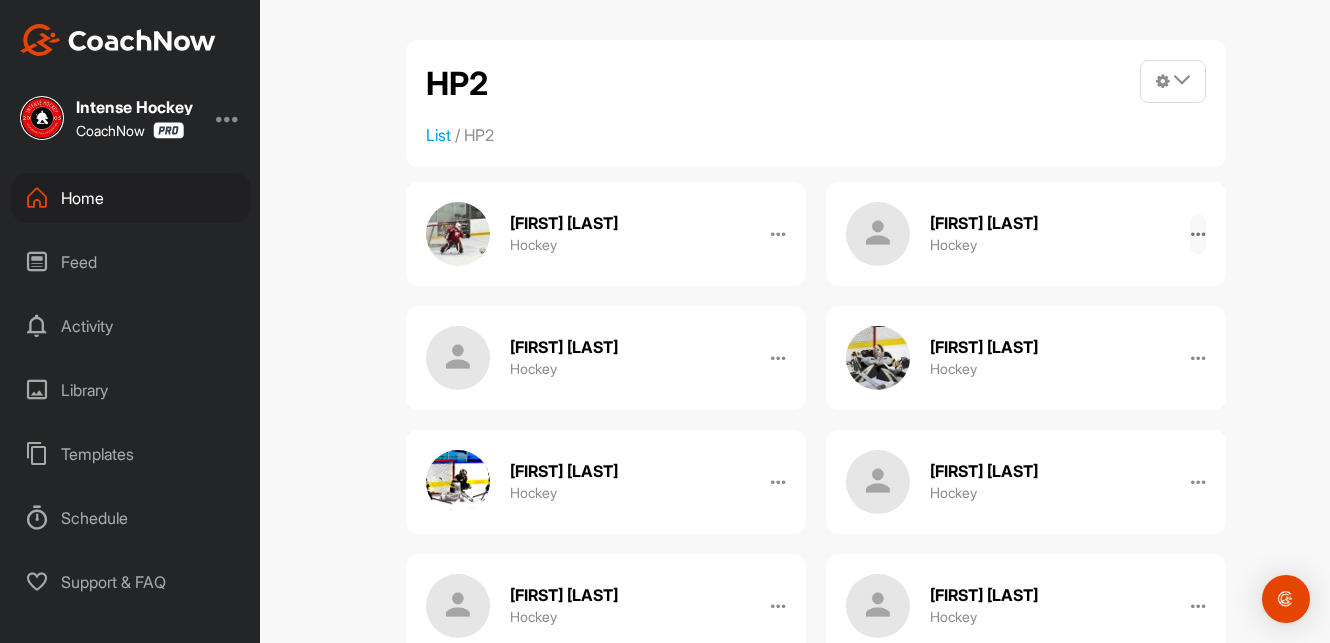 click at bounding box center (1198, 234) 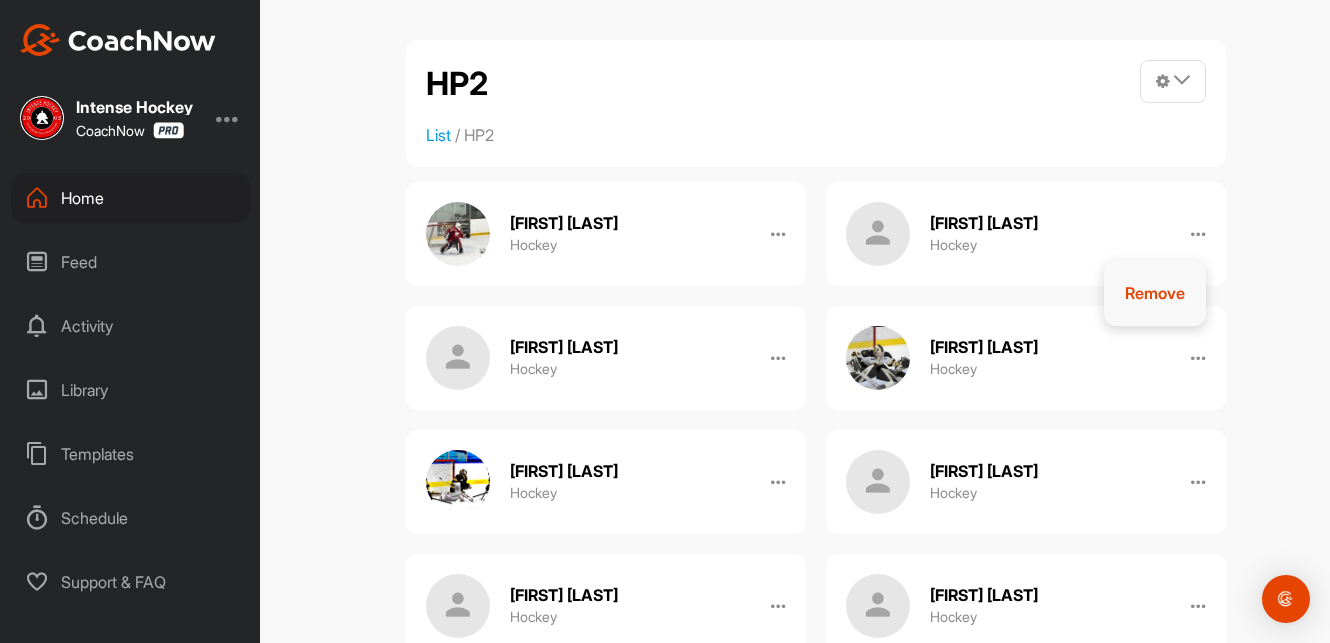 click on "Remove" at bounding box center (1155, 293) 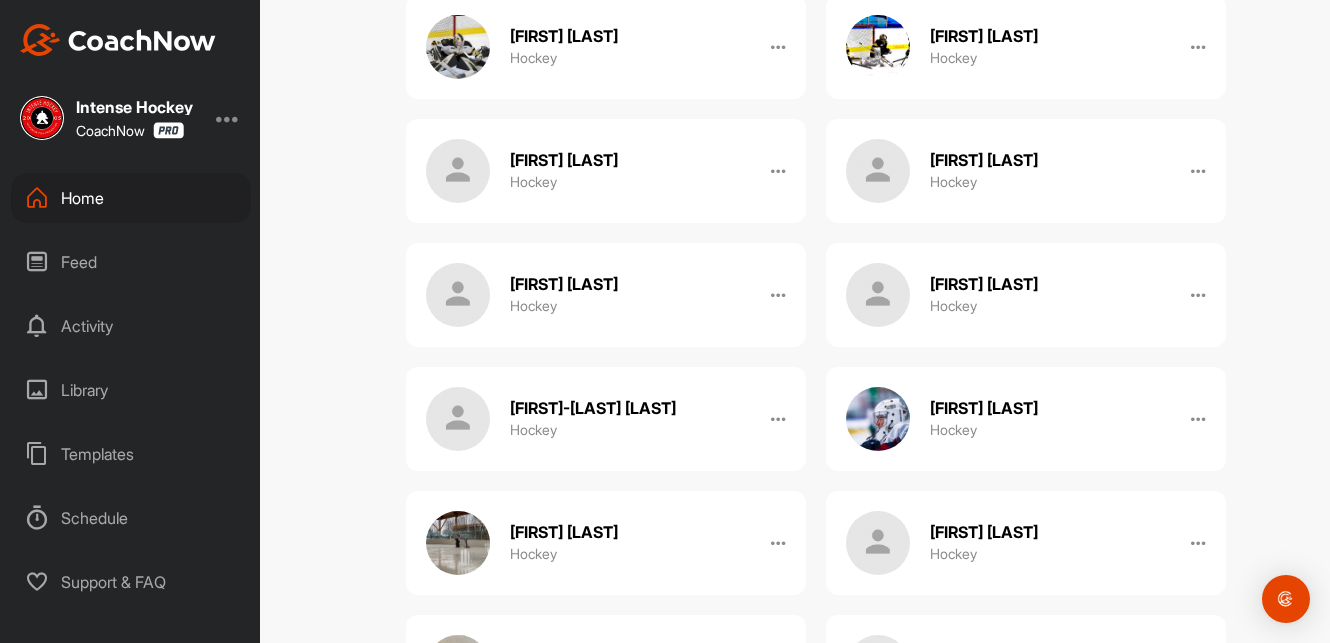scroll, scrollTop: 388, scrollLeft: 0, axis: vertical 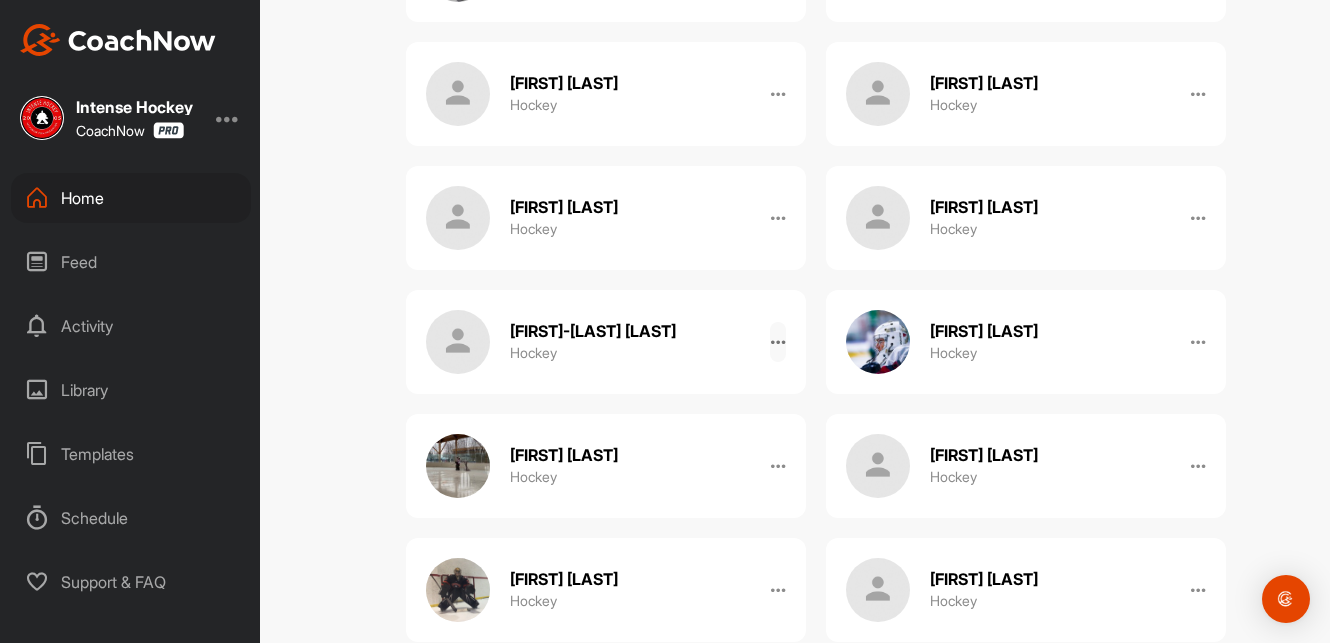 click at bounding box center (778, 342) 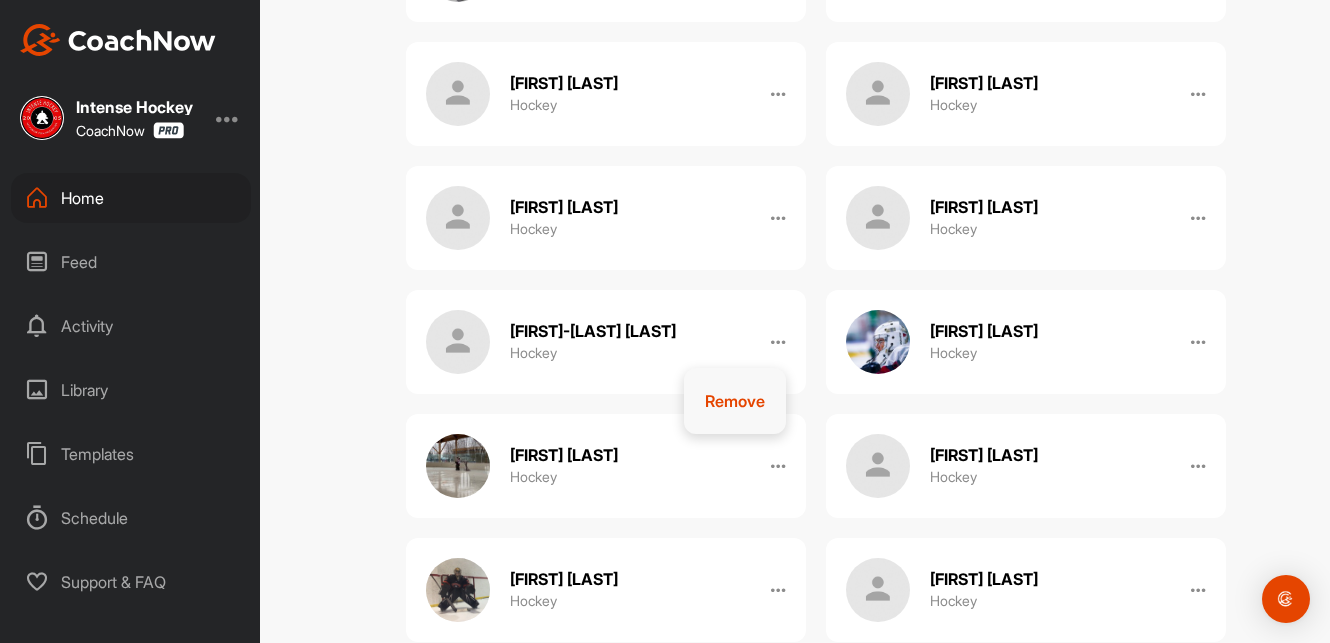 click on "Remove" at bounding box center [735, 401] 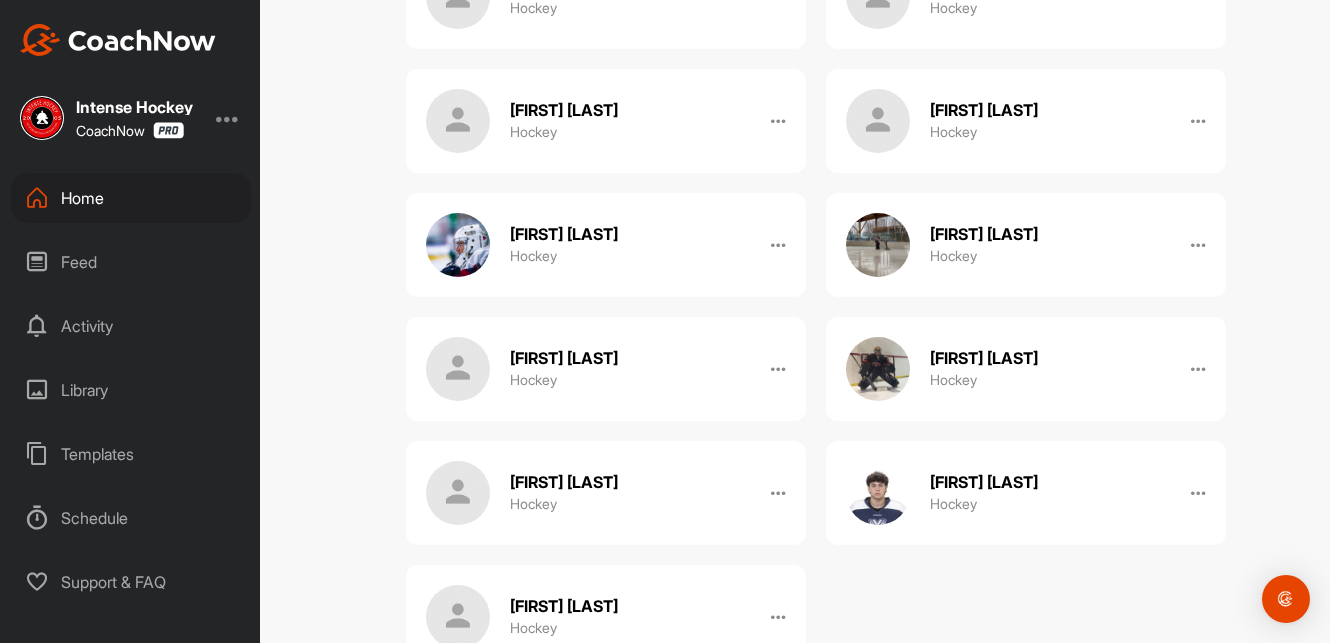 scroll, scrollTop: 464, scrollLeft: 0, axis: vertical 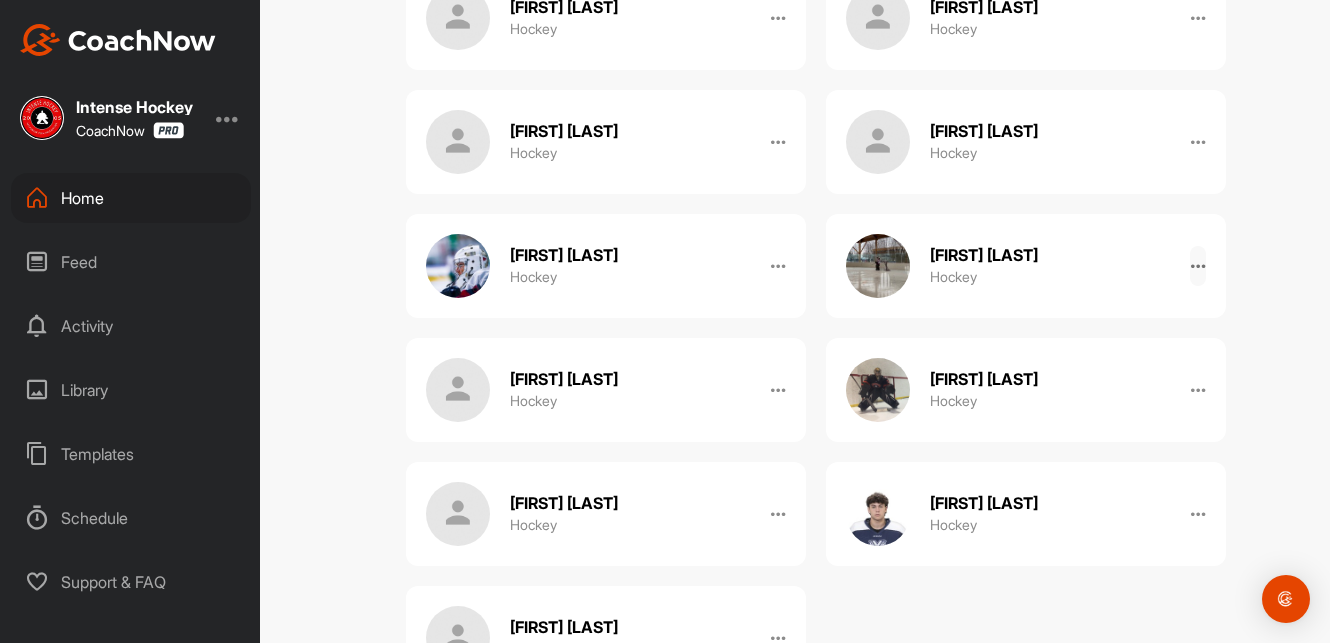 click at bounding box center (1198, 266) 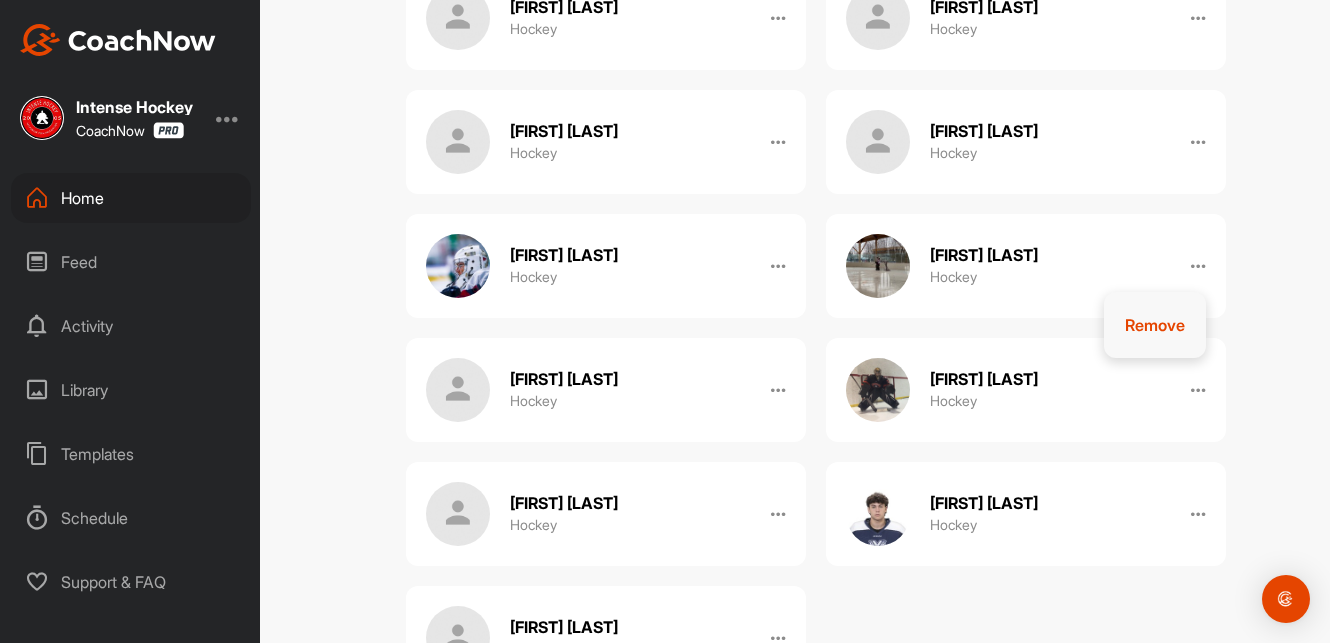 click on "Remove" at bounding box center (1155, 325) 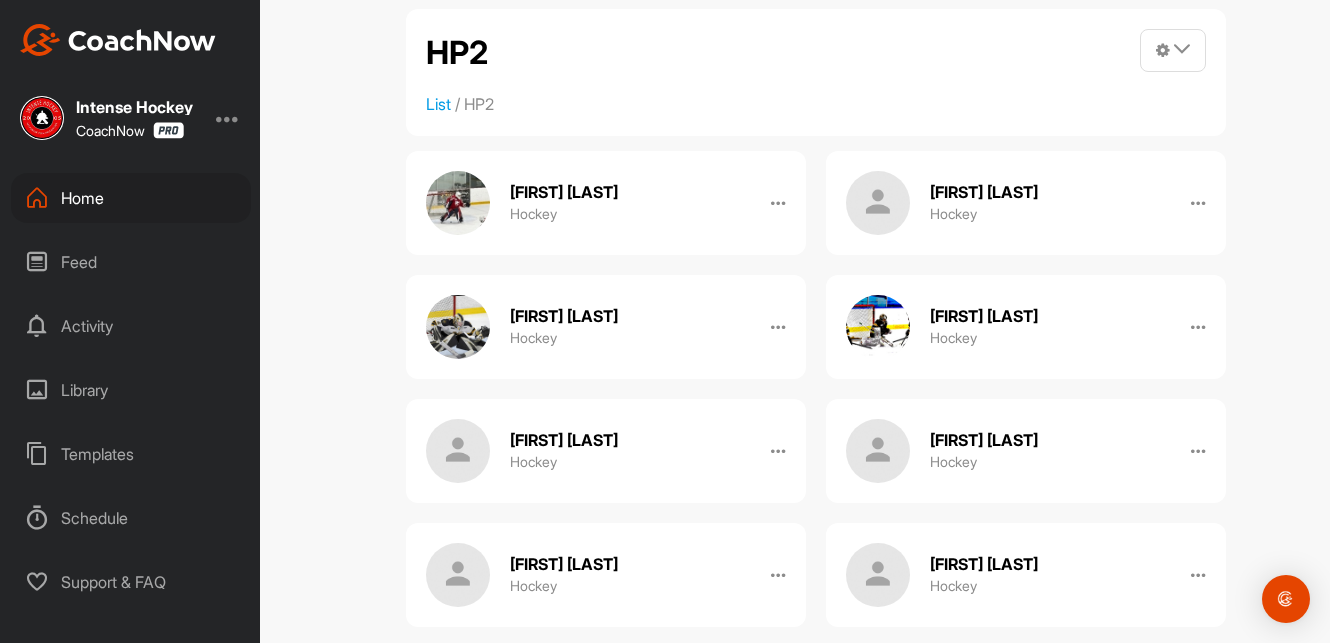 scroll, scrollTop: 0, scrollLeft: 0, axis: both 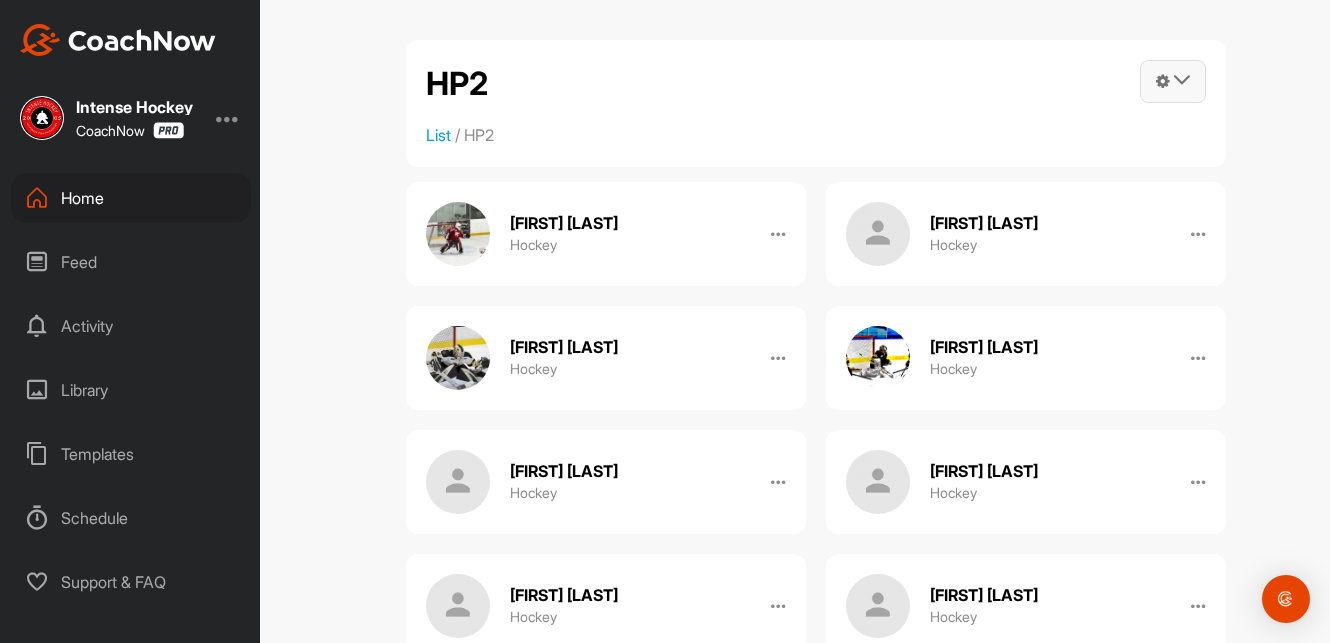 click at bounding box center [1182, 80] 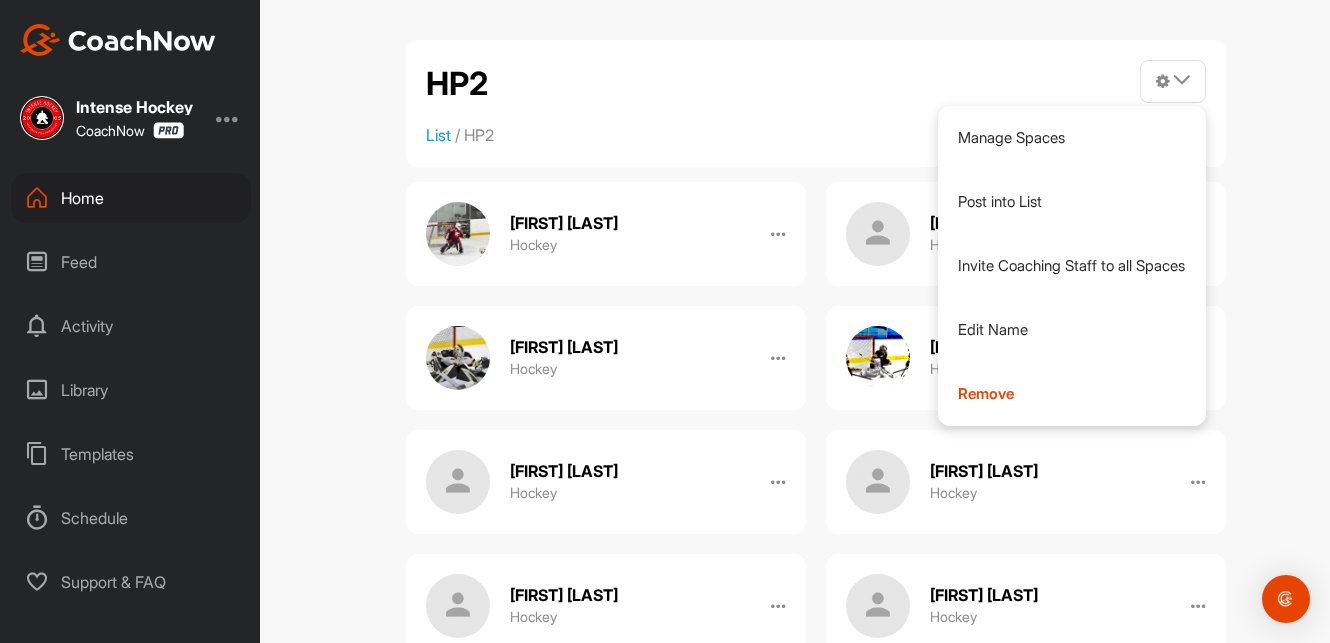 click on "HP2       Manage Spaces Post into List Invite Coaching Staff to all Spaces Edit Name Remove" at bounding box center (816, 84) 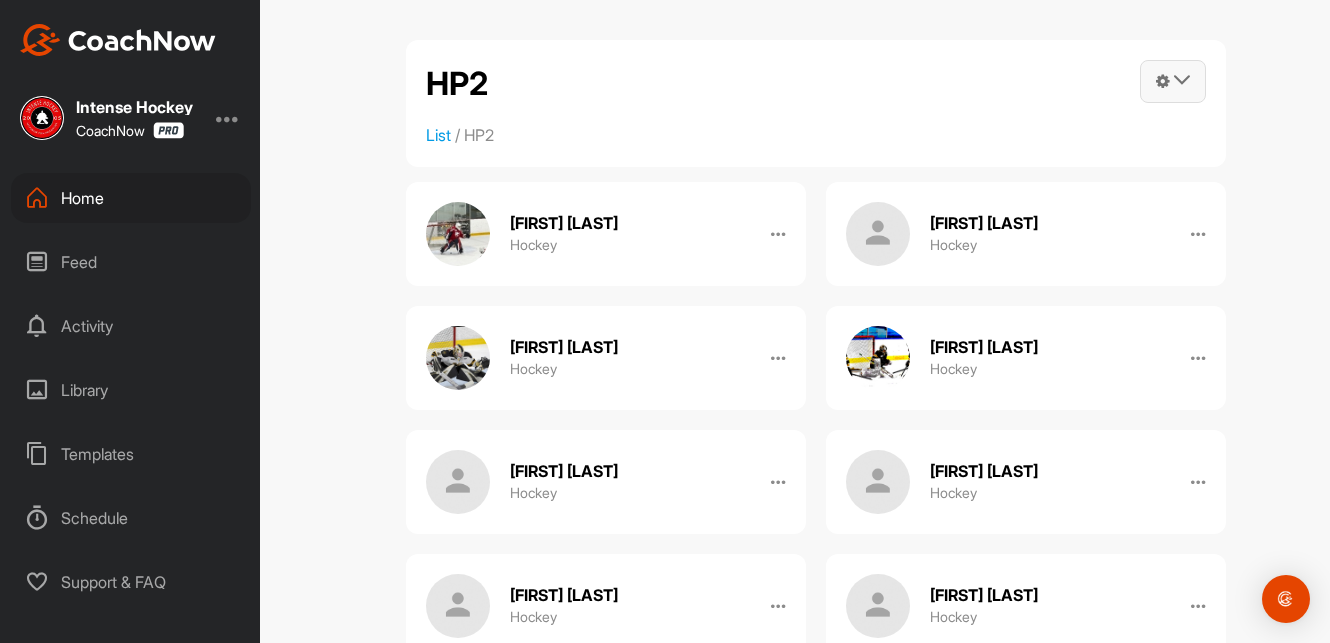 click at bounding box center [1173, 81] 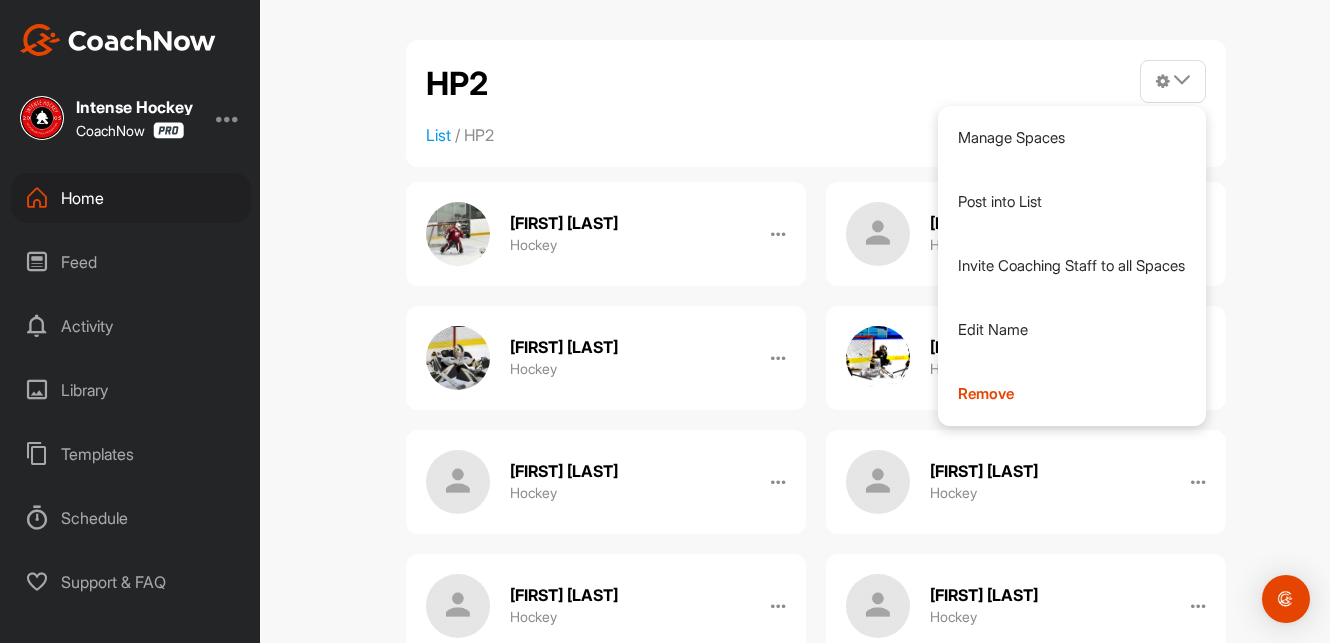 click on "HP2       Manage Spaces Post into List Invite Coaching Staff to all Spaces Edit Name Remove List   /  HP2" at bounding box center [816, 103] 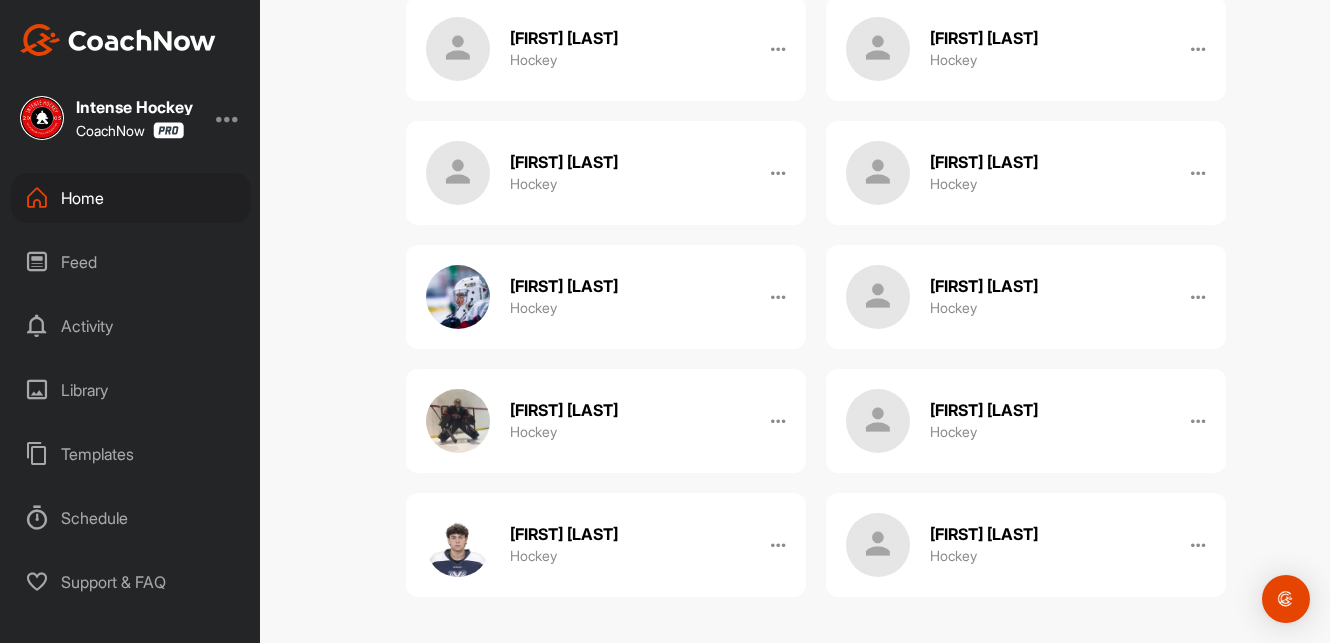 scroll, scrollTop: 0, scrollLeft: 0, axis: both 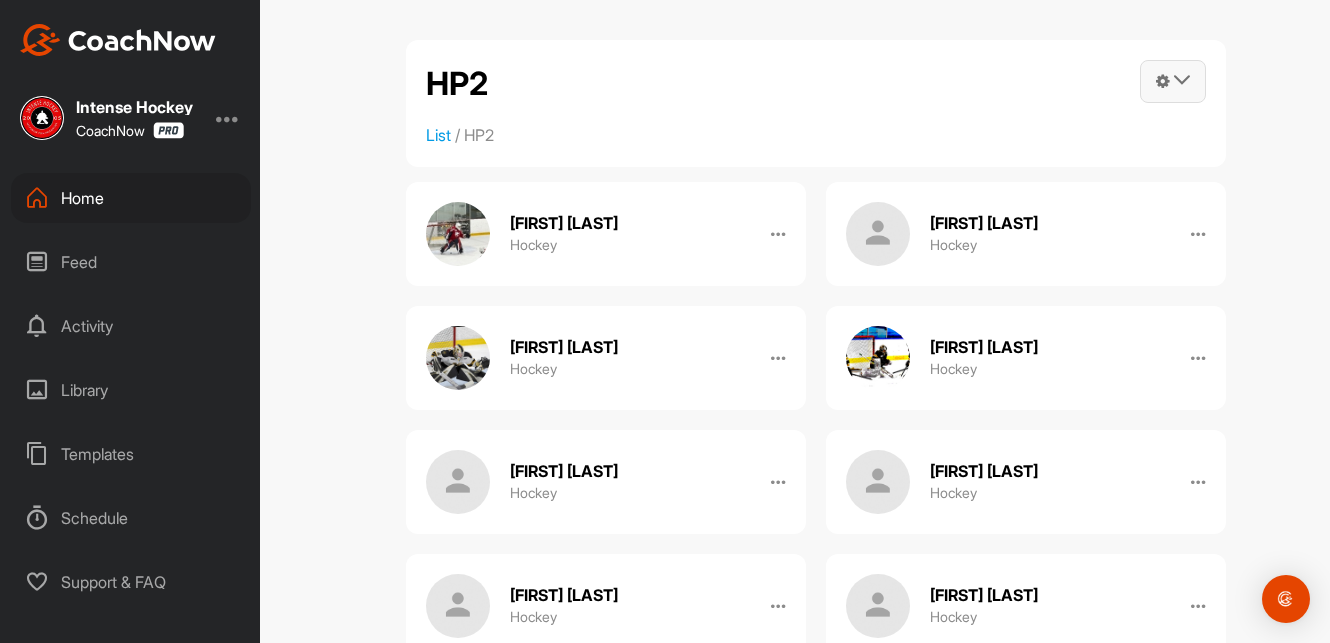 click at bounding box center [1173, 81] 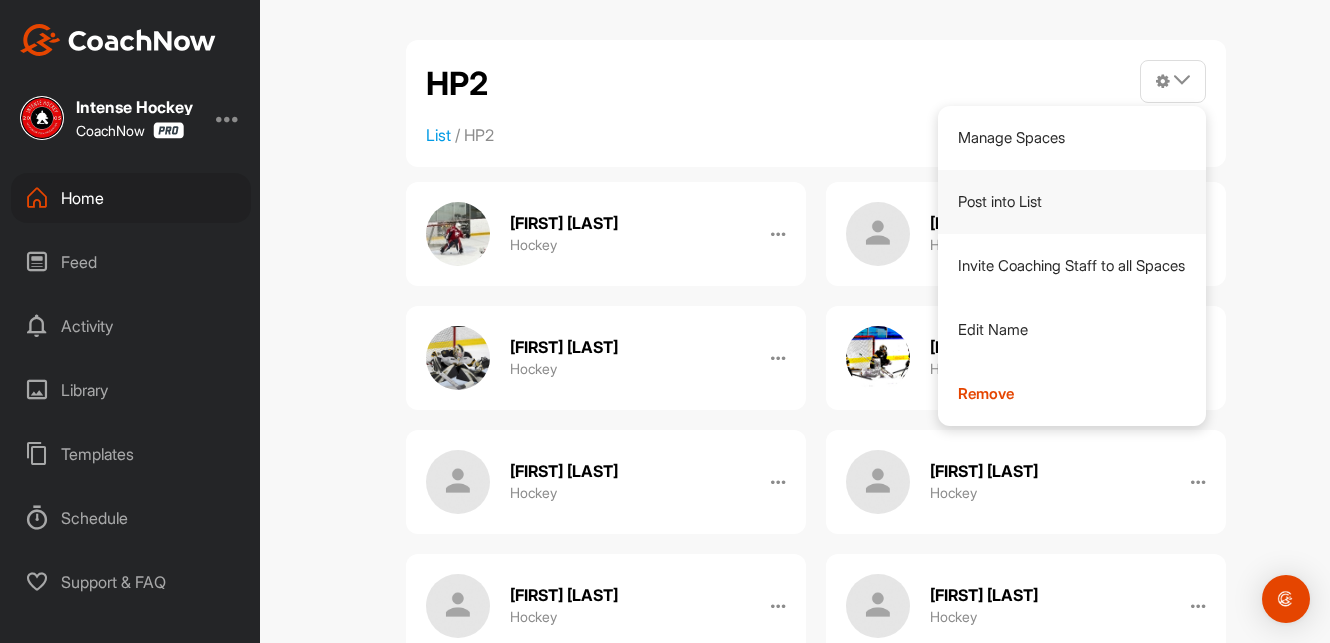 click on "Post into List" at bounding box center [1072, 202] 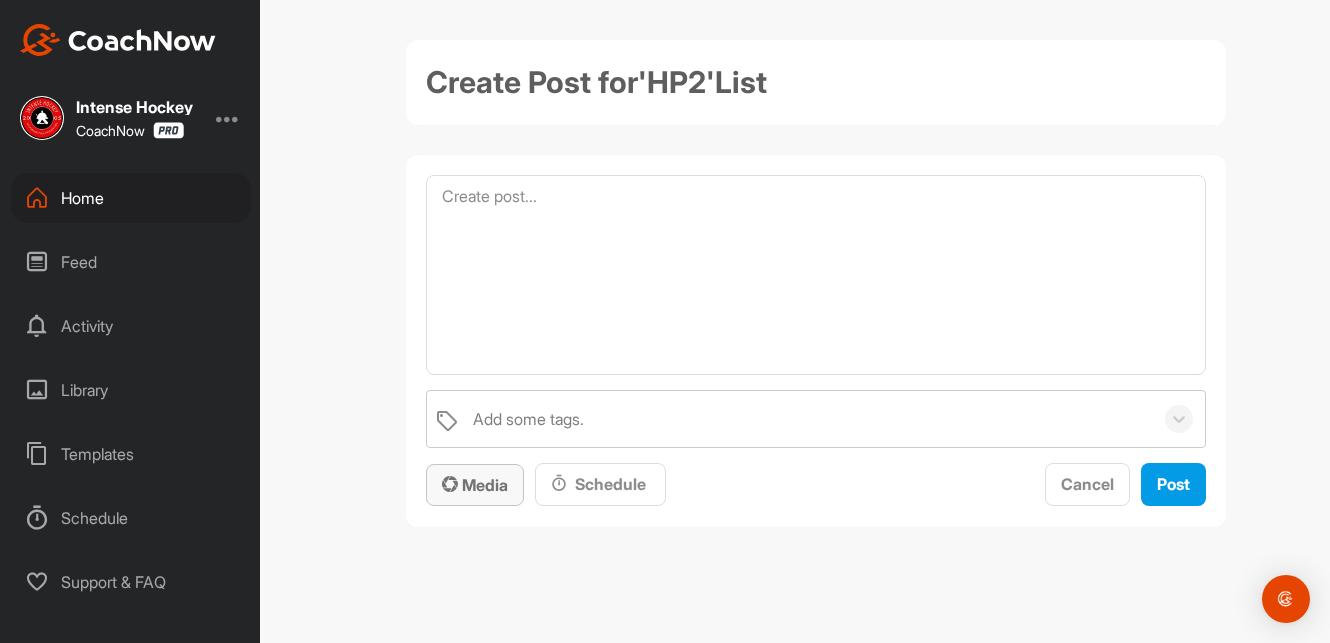 click on "Media" at bounding box center (475, 485) 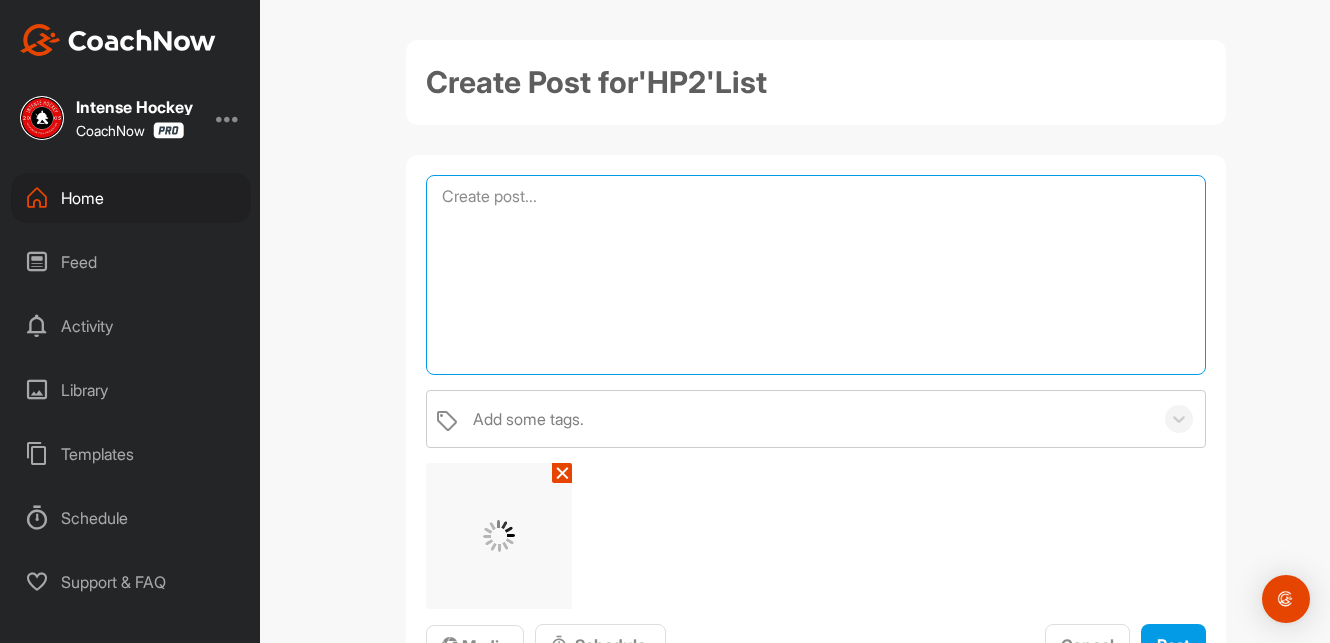click at bounding box center [816, 275] 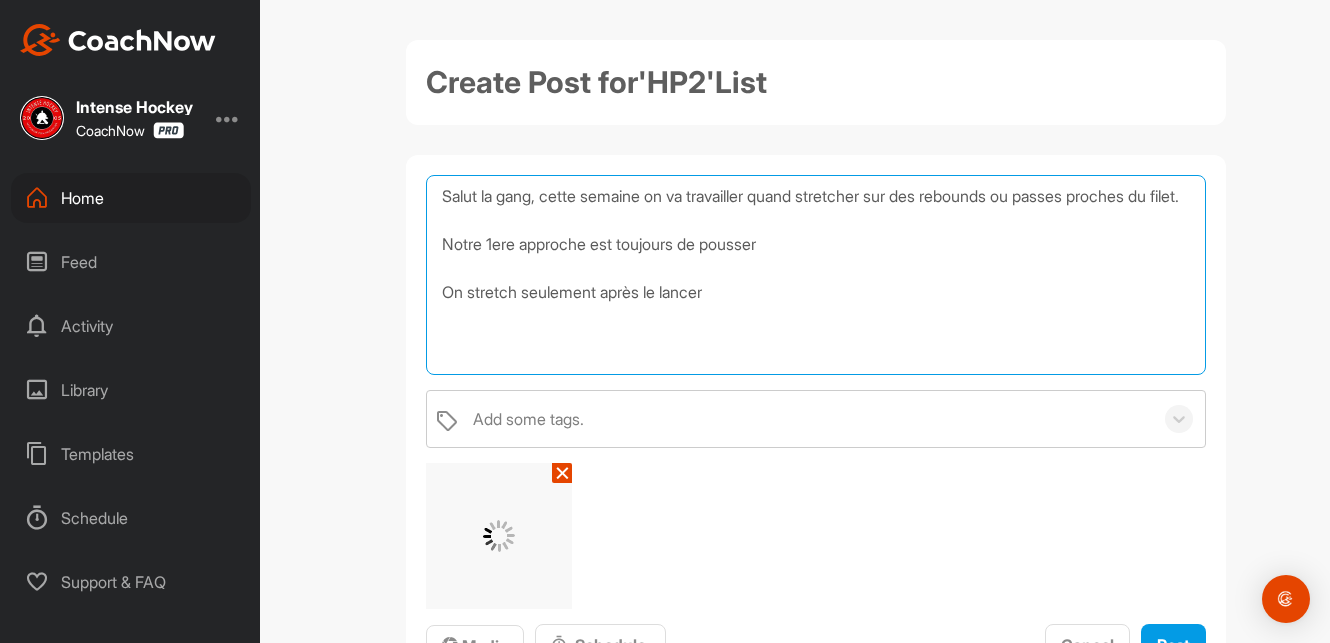 drag, startPoint x: 726, startPoint y: 317, endPoint x: 425, endPoint y: 192, distance: 325.9233 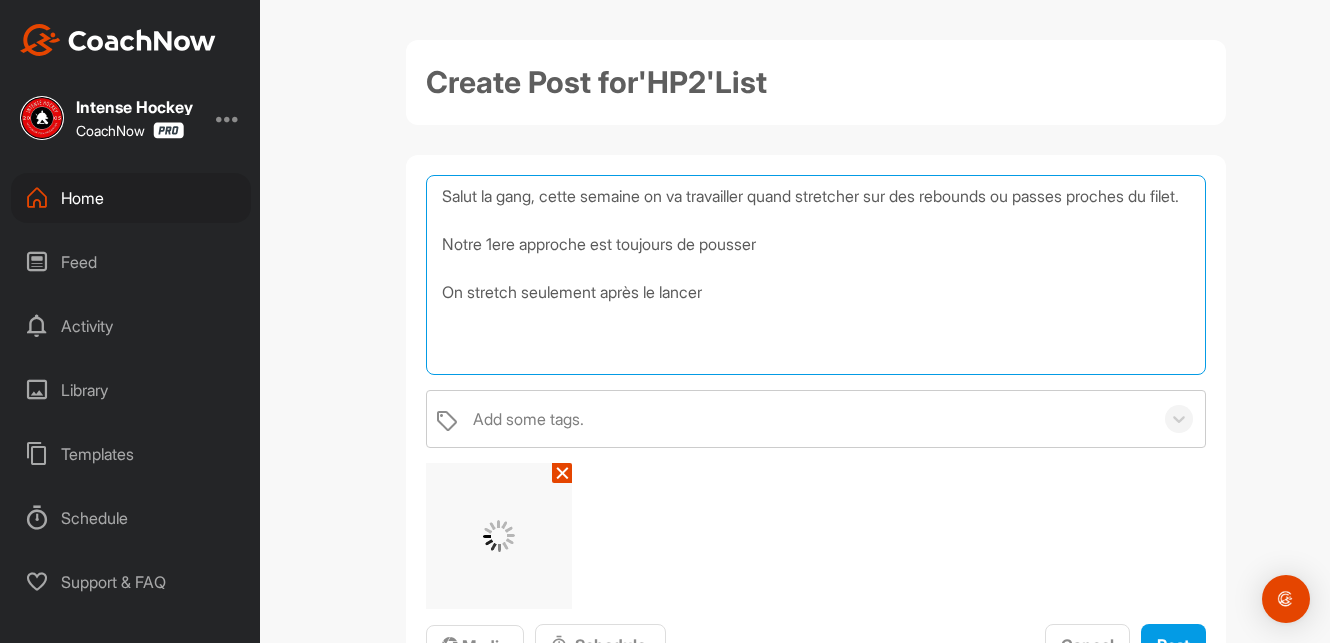 click on "Salut la gang, cette semaine on va travailler quand stretcher sur des rebounds ou passes proches du filet.
Notre 1ere approche est toujours de pousser
On stretch seulement après le lancer Add some tags. ✕ Media Schedule Cancel Post" at bounding box center [816, 421] 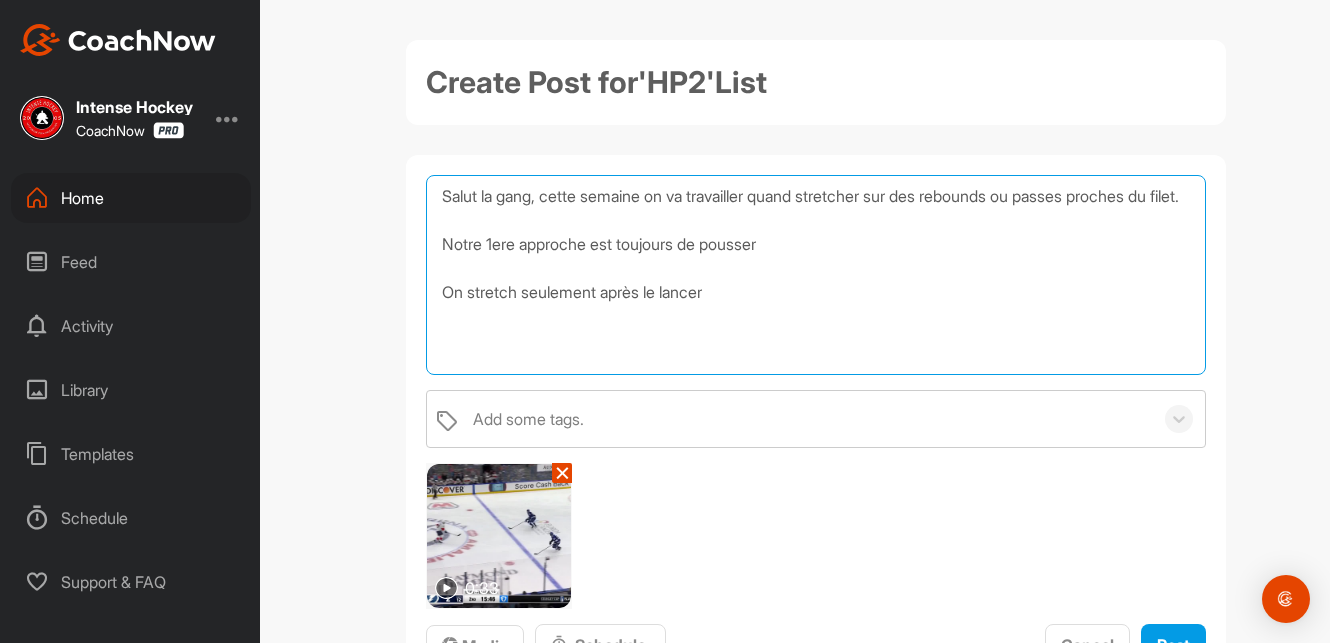 scroll, scrollTop: 91, scrollLeft: 0, axis: vertical 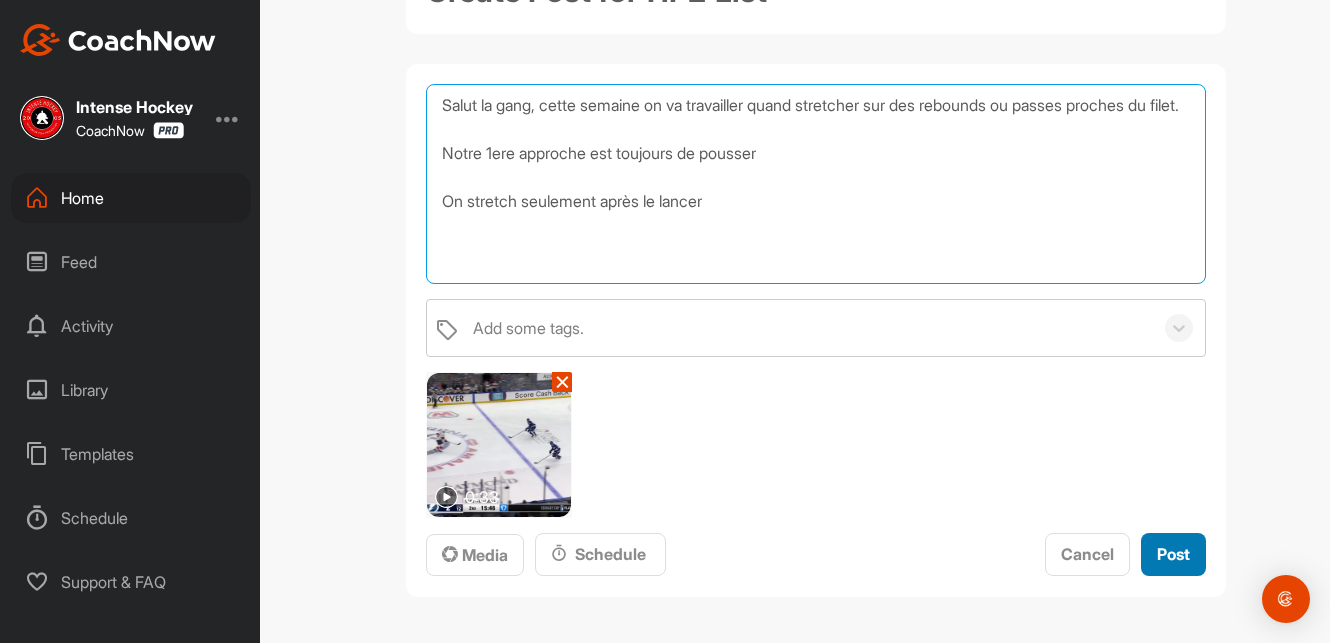 type on "Salut la gang, cette semaine on va travailler quand stretcher sur des rebounds ou passes proches du filet.
Notre 1ere approche est toujours de pousser
On stretch seulement après le lancer" 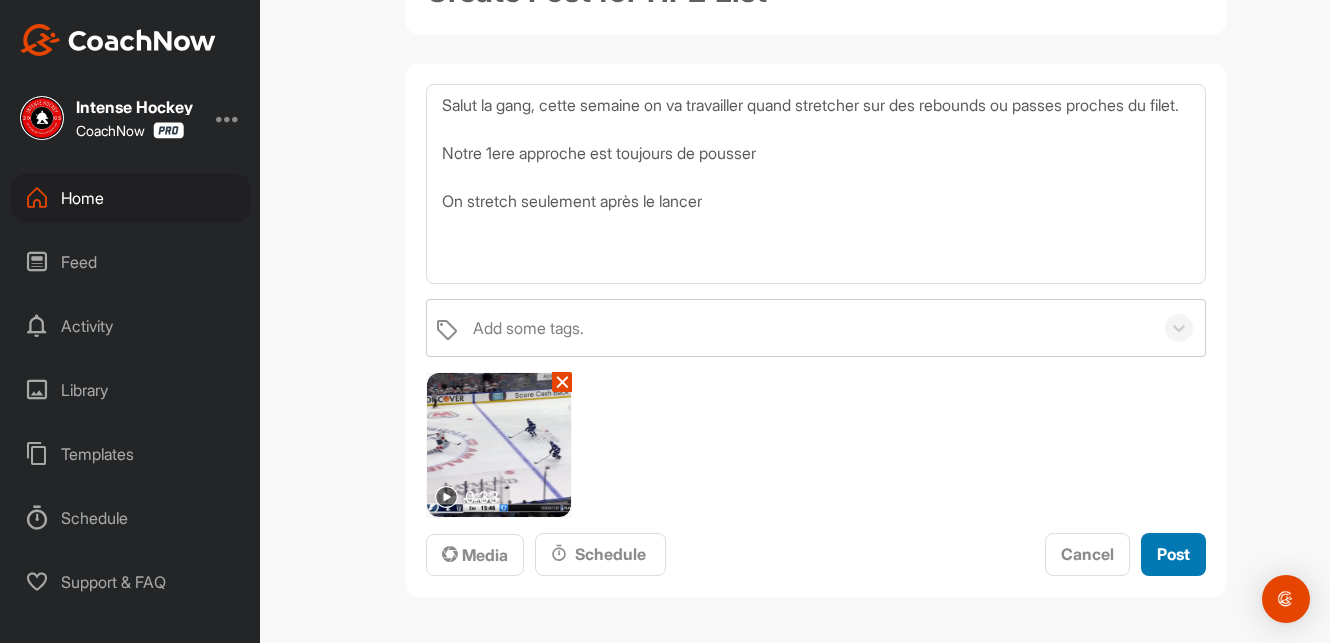 click on "Post" at bounding box center [1173, 554] 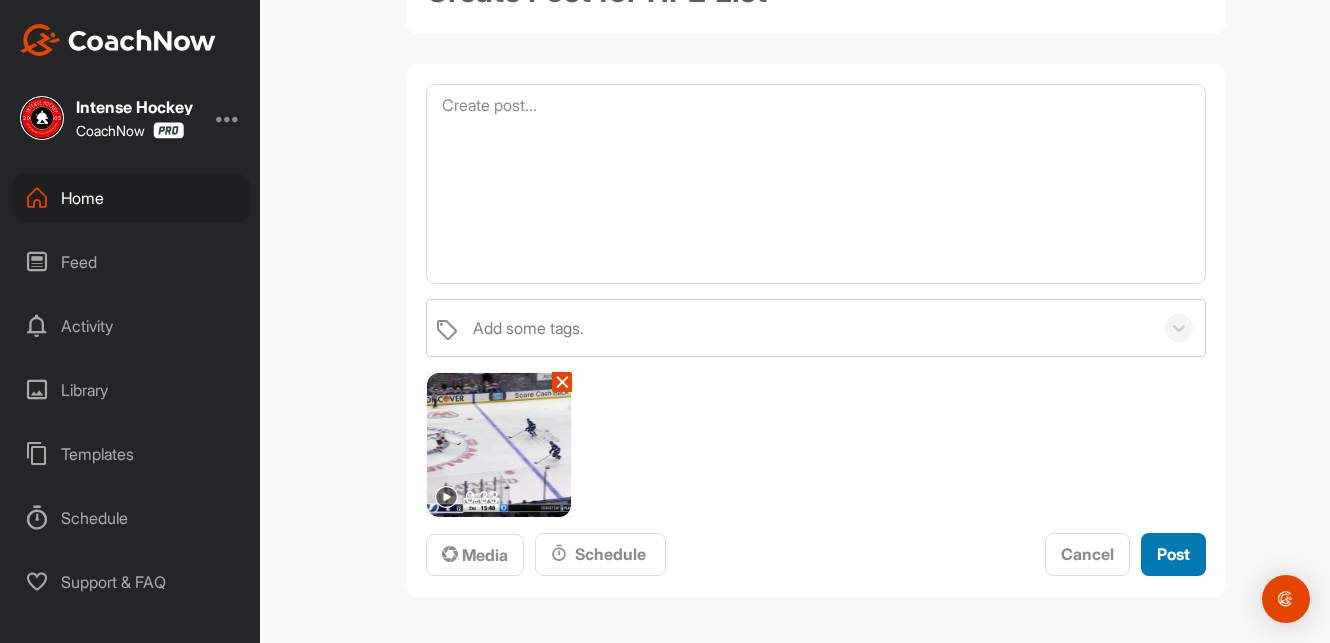scroll, scrollTop: 0, scrollLeft: 0, axis: both 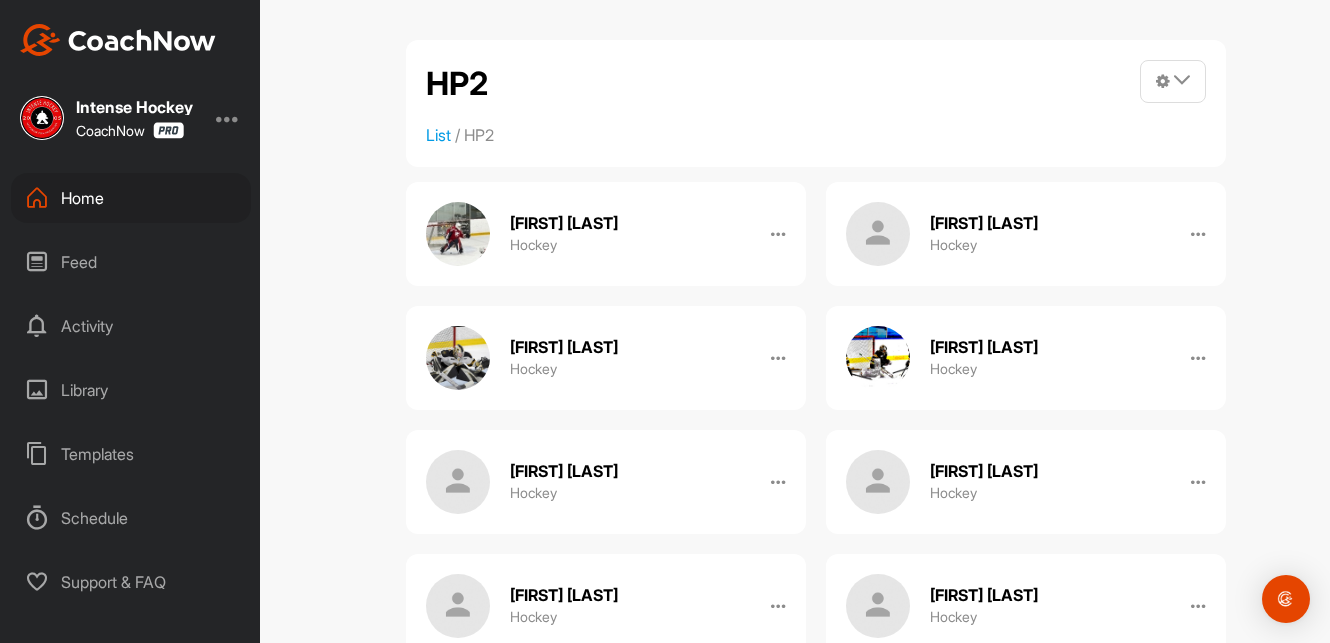 click on "Home" at bounding box center (131, 198) 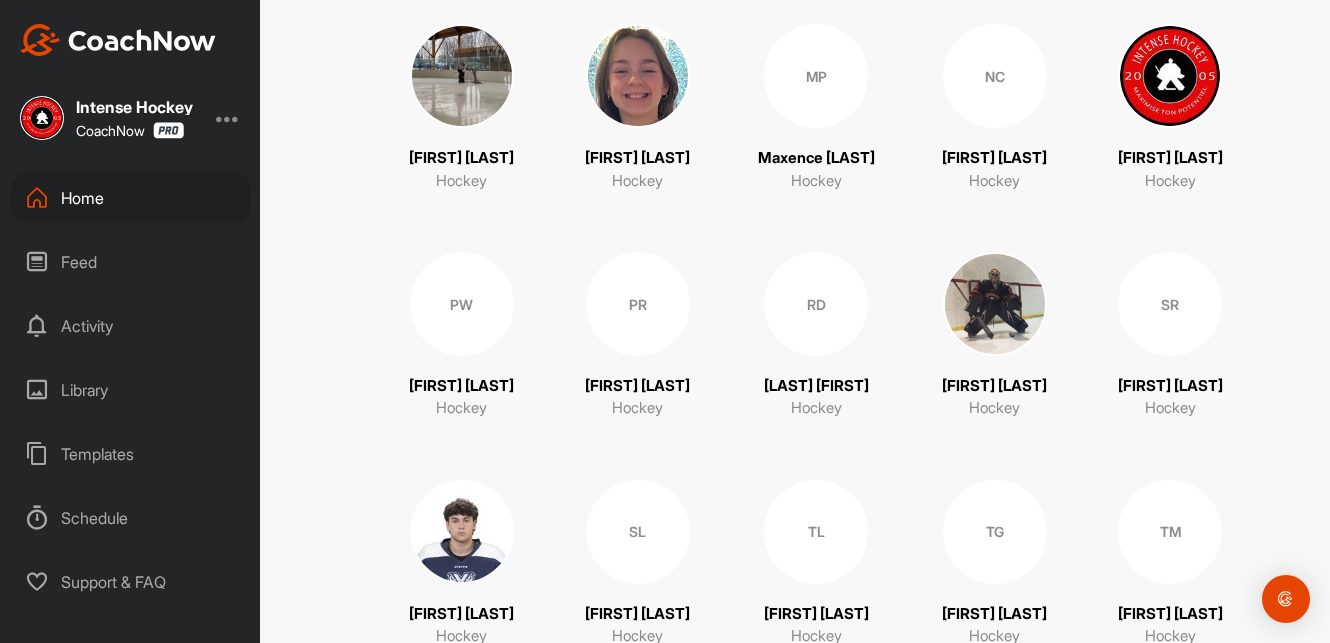 scroll, scrollTop: 2121, scrollLeft: 0, axis: vertical 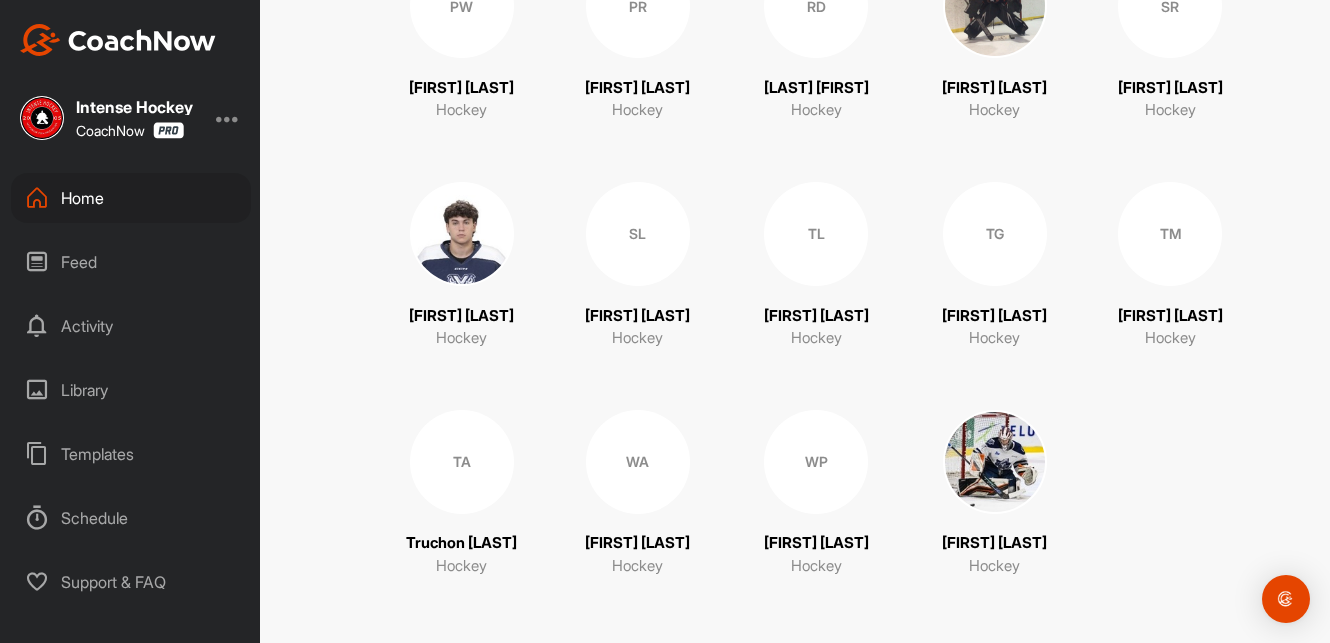 click on "Hockey" at bounding box center [994, 566] 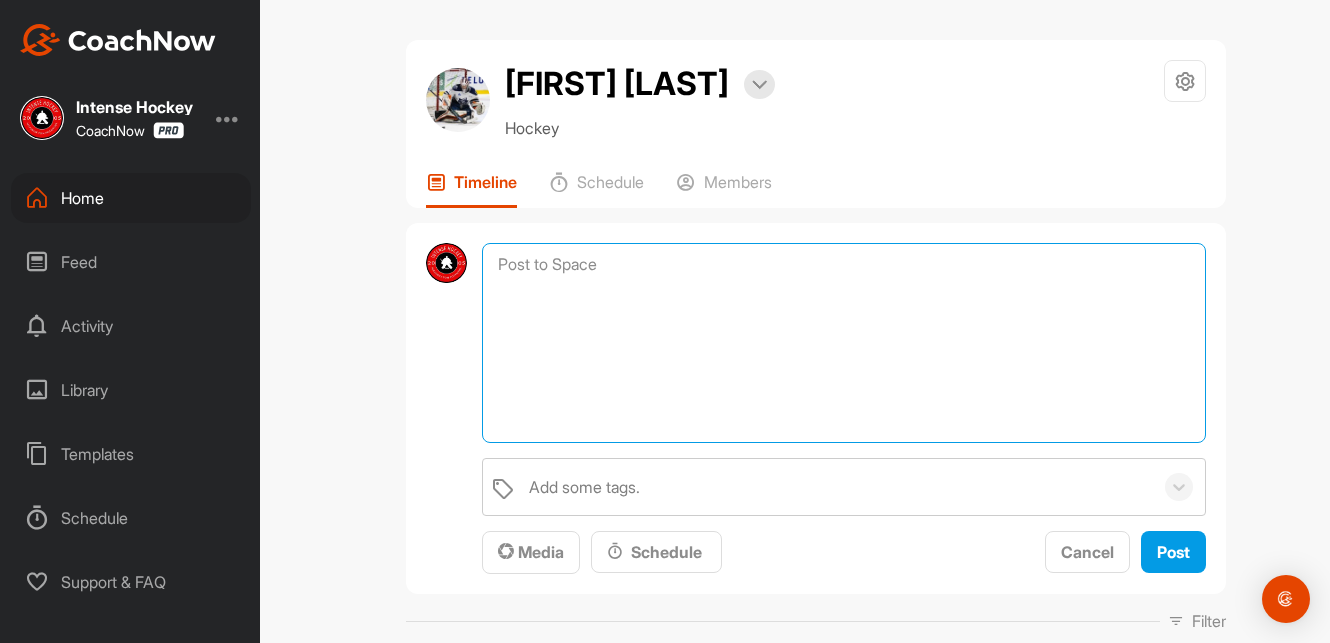 click at bounding box center (844, 343) 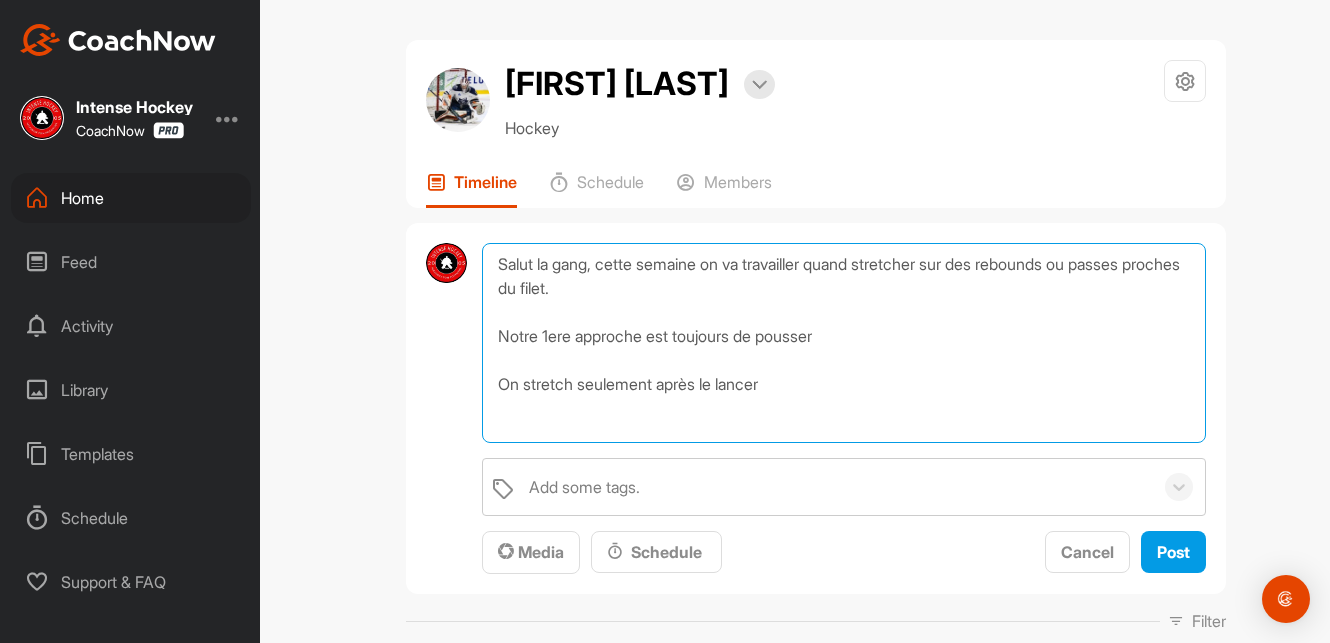 click on "Salut la gang, cette semaine on va travailler quand stretcher sur des rebounds ou passes proches du filet.
Notre 1ere approche est toujours de pousser
On stretch seulement après le lancer" at bounding box center [844, 343] 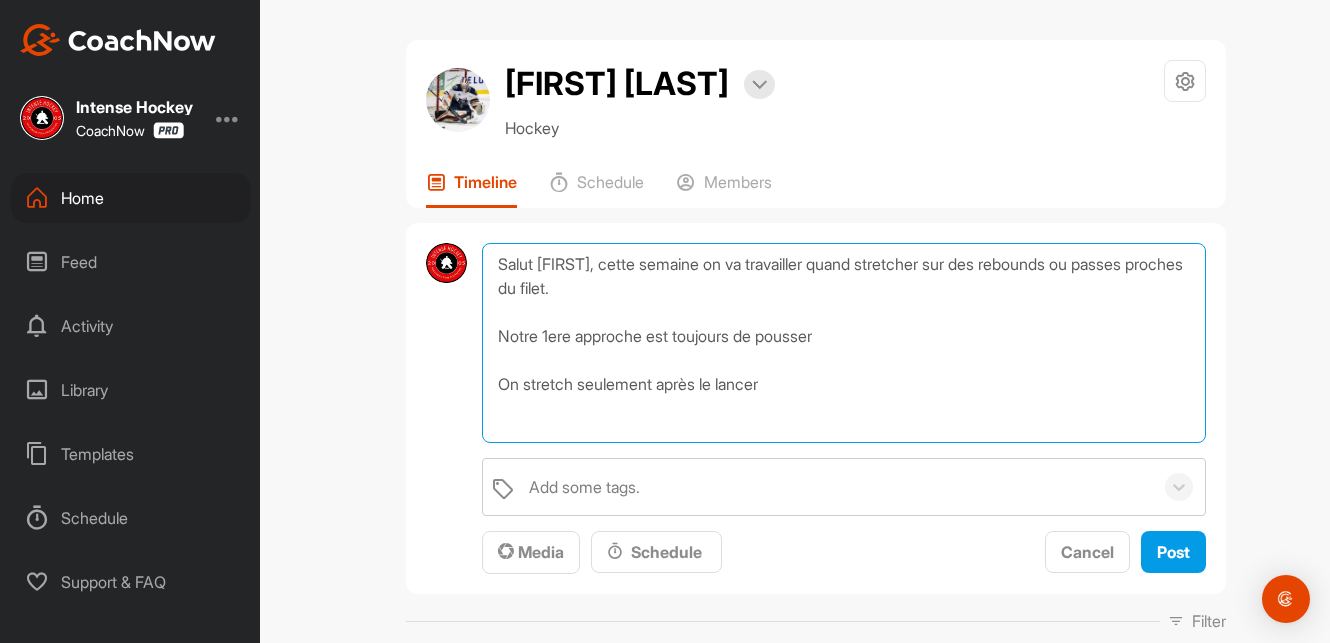 click on "Salut [FIRST], cette semaine on va travailler quand stretcher sur des rebounds ou passes proches du filet.
Notre 1ere approche est toujours de pousser
On stretch seulement après le lancer" at bounding box center [844, 343] 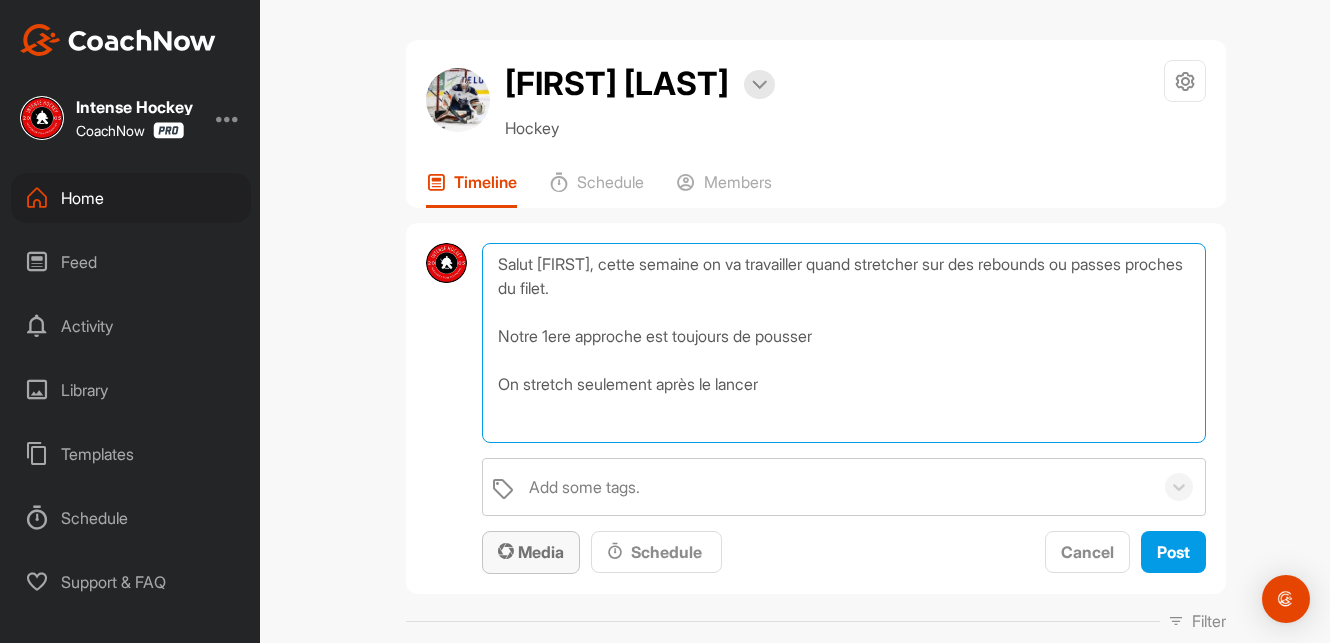 type on "Salut [FIRST], cette semaine on va travailler quand stretcher sur des rebounds ou passes proches du filet.
Notre 1ere approche est toujours de pousser
On stretch seulement après le lancer" 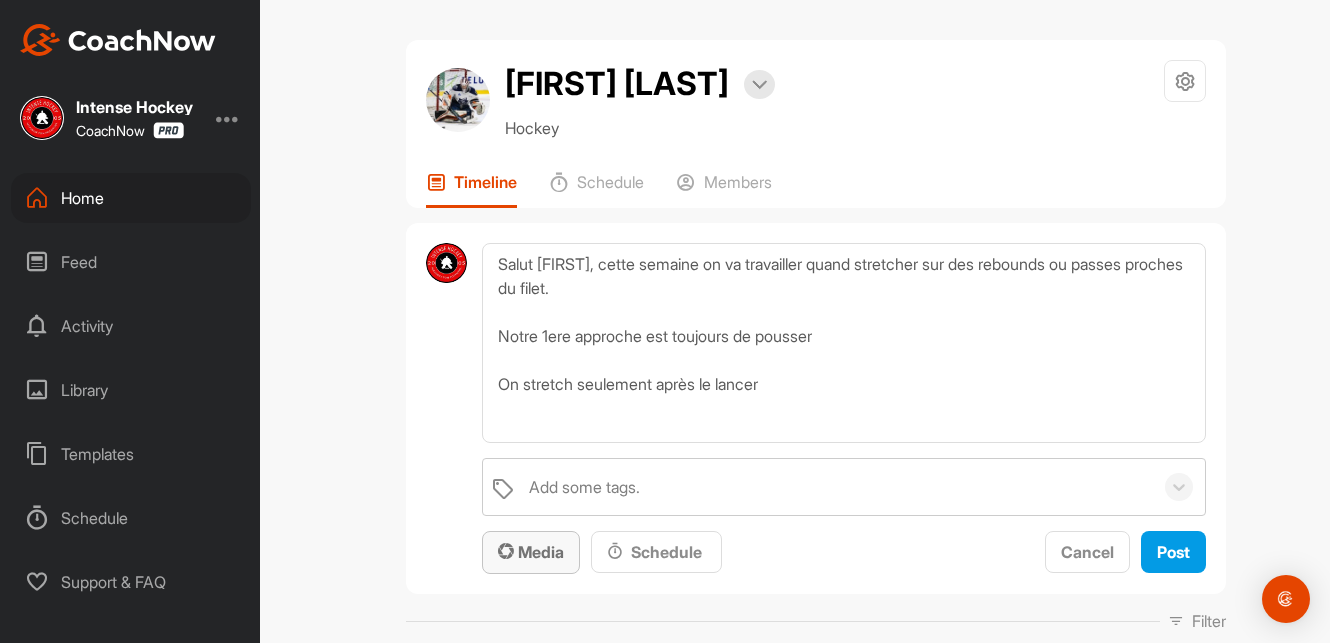 click on "Media" at bounding box center (531, 552) 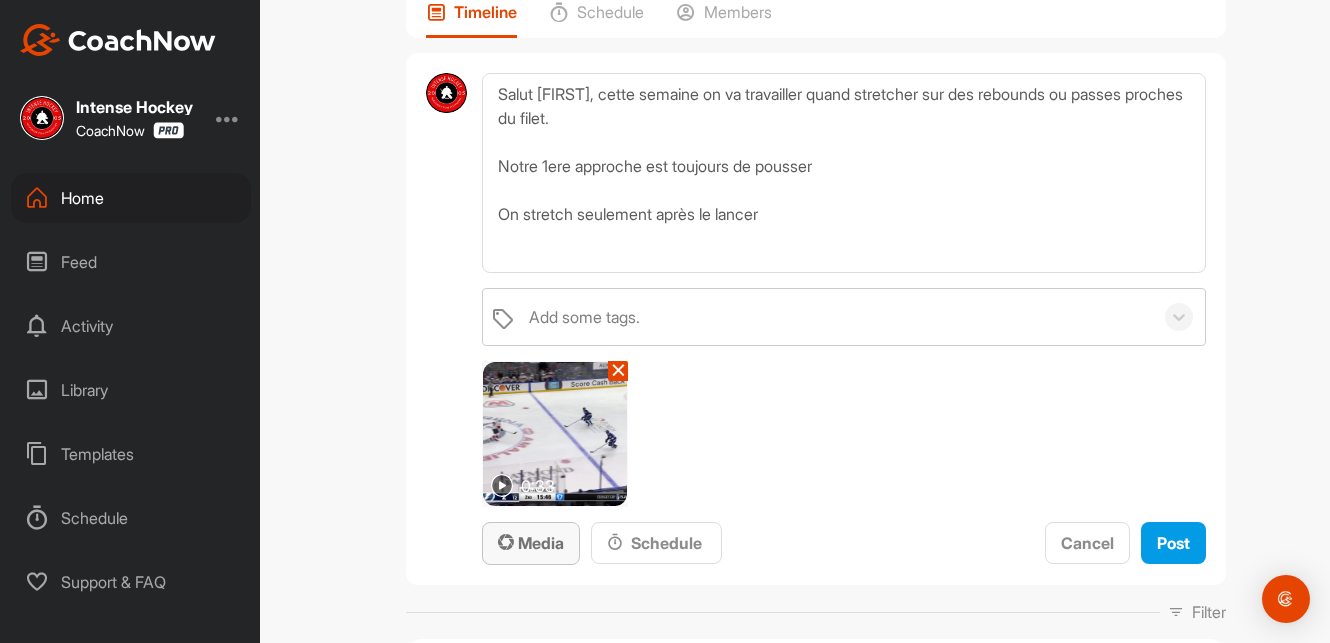 scroll, scrollTop: 198, scrollLeft: 0, axis: vertical 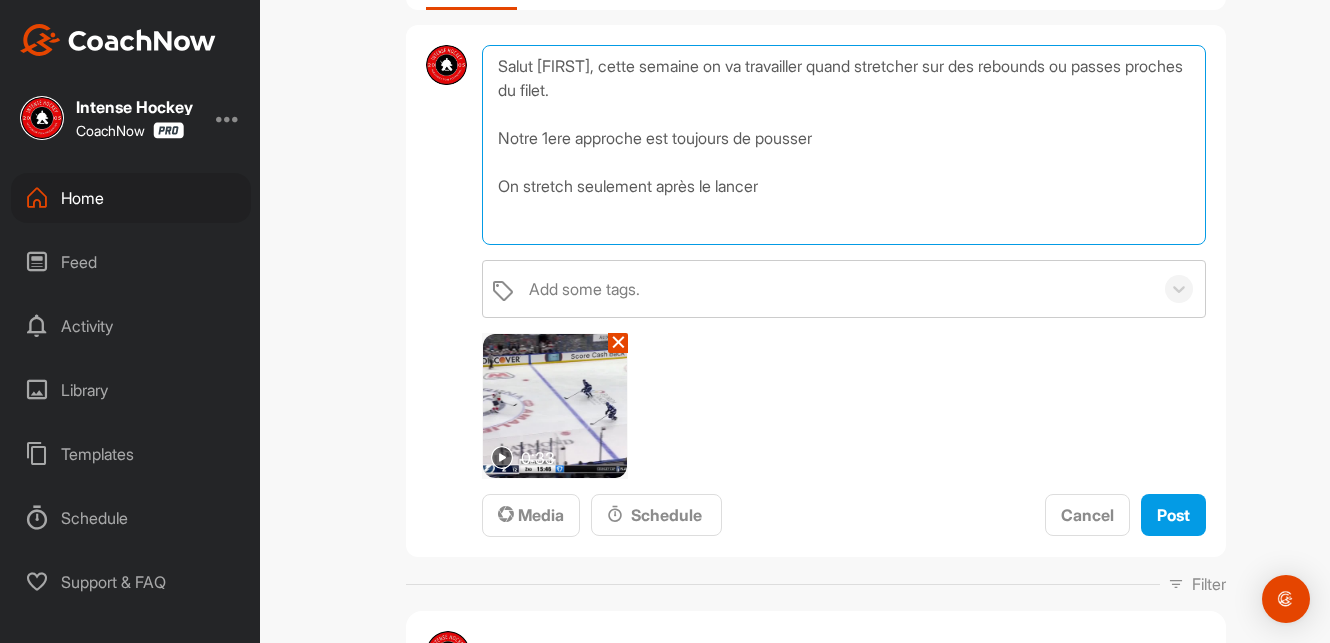 drag, startPoint x: 789, startPoint y: 189, endPoint x: 464, endPoint y: 70, distance: 346.10114 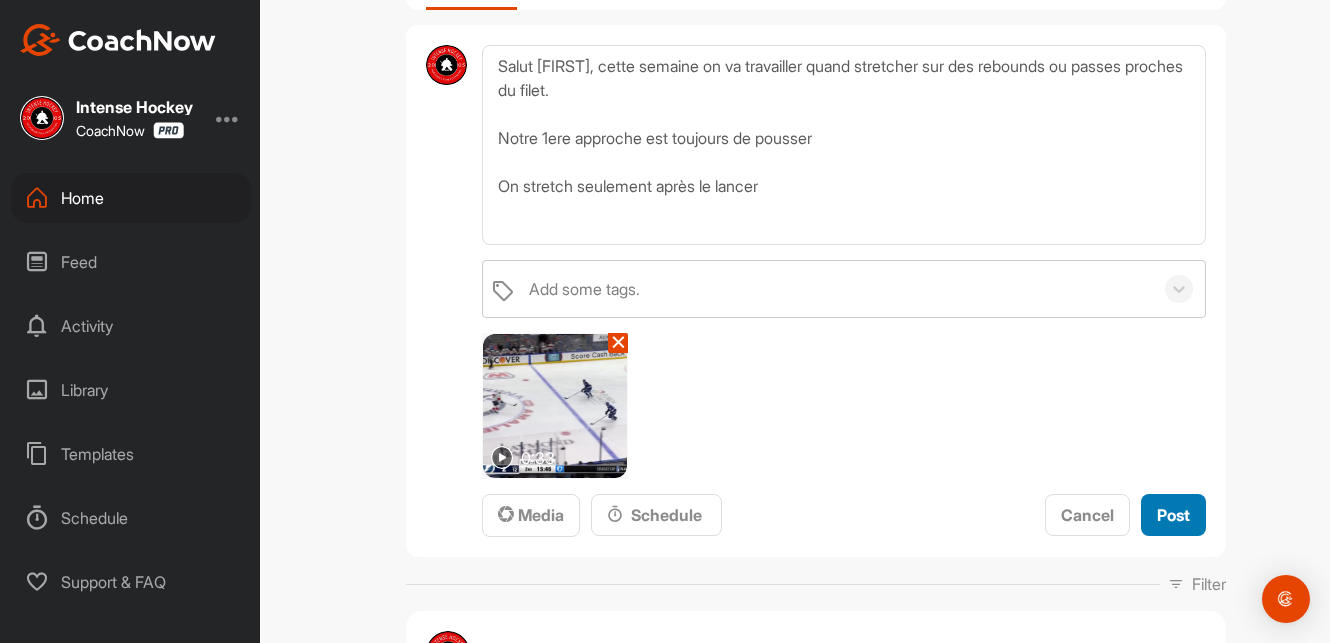click on "Post" at bounding box center [1173, 515] 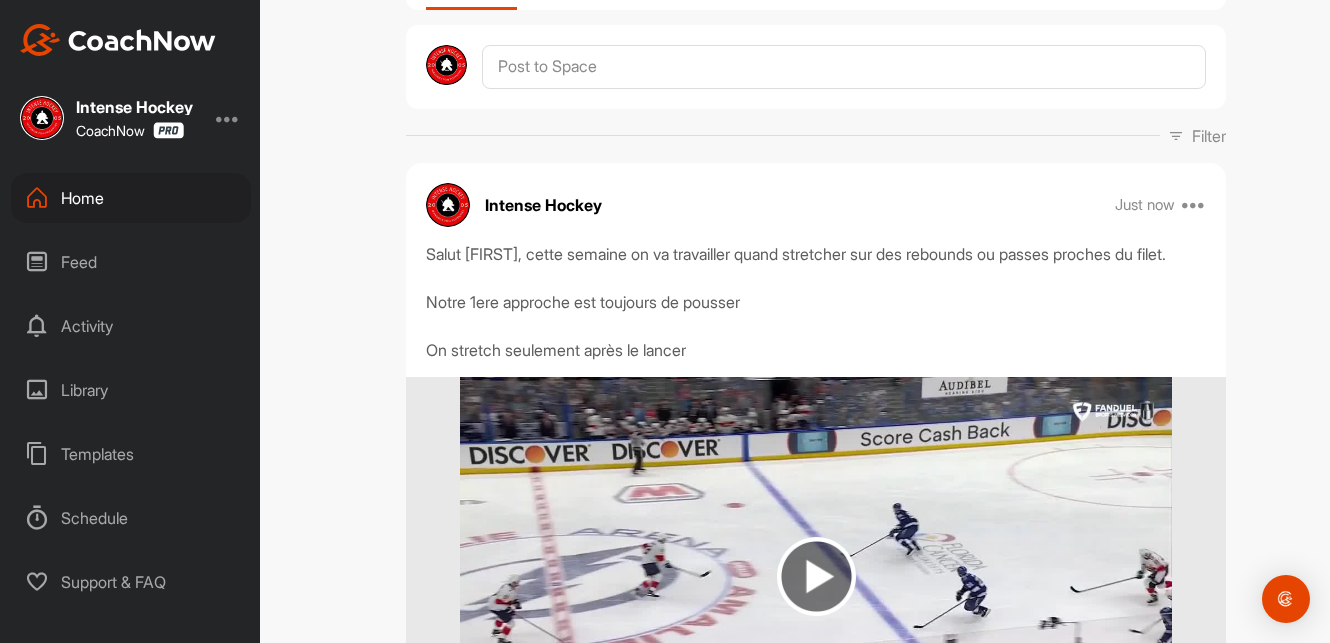 click on "Home" at bounding box center (131, 198) 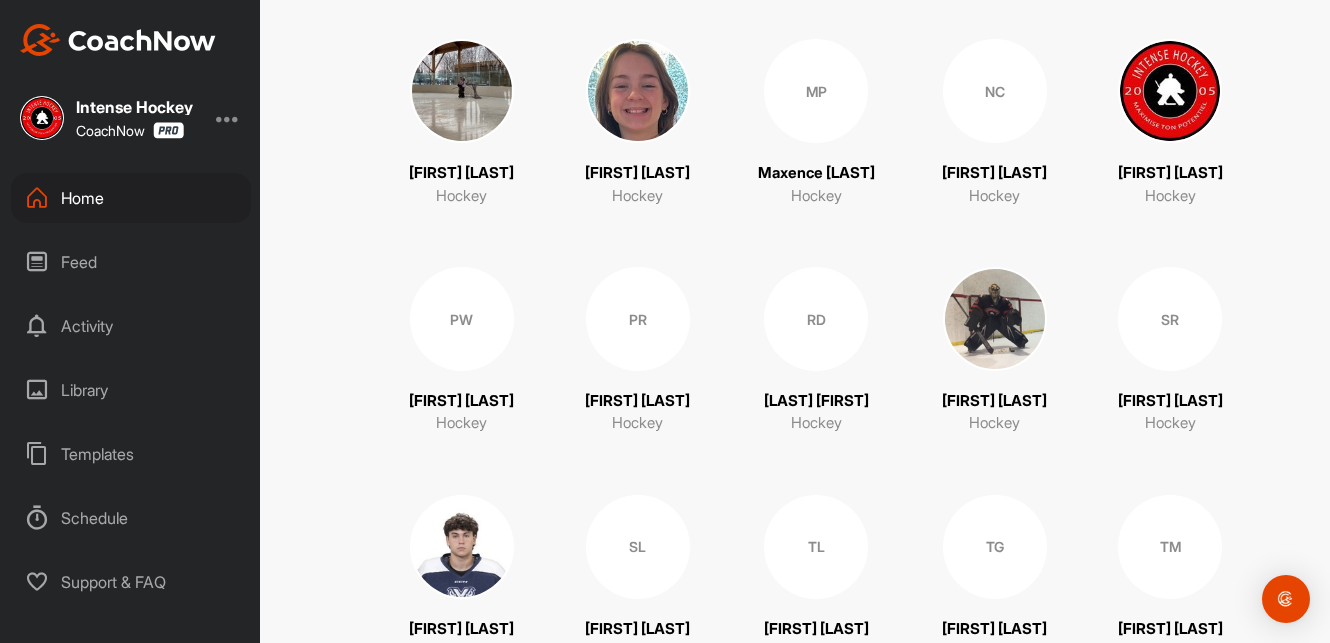 scroll, scrollTop: 1807, scrollLeft: 0, axis: vertical 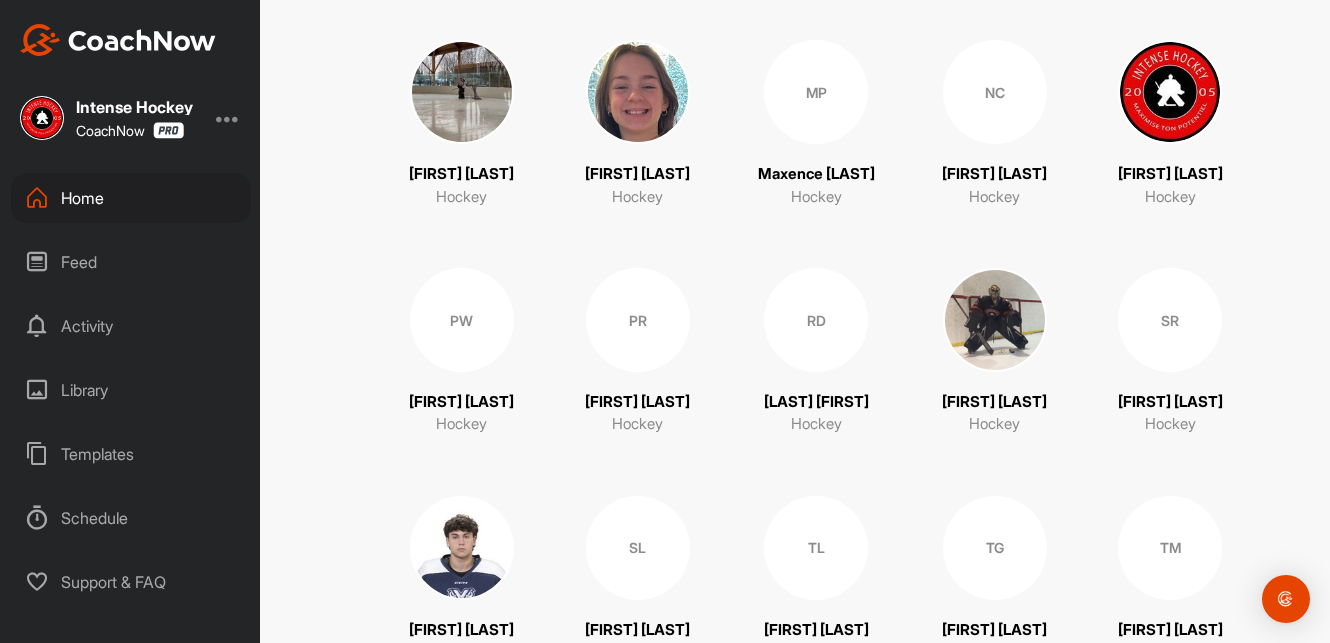 click on "Hockey" at bounding box center (816, 197) 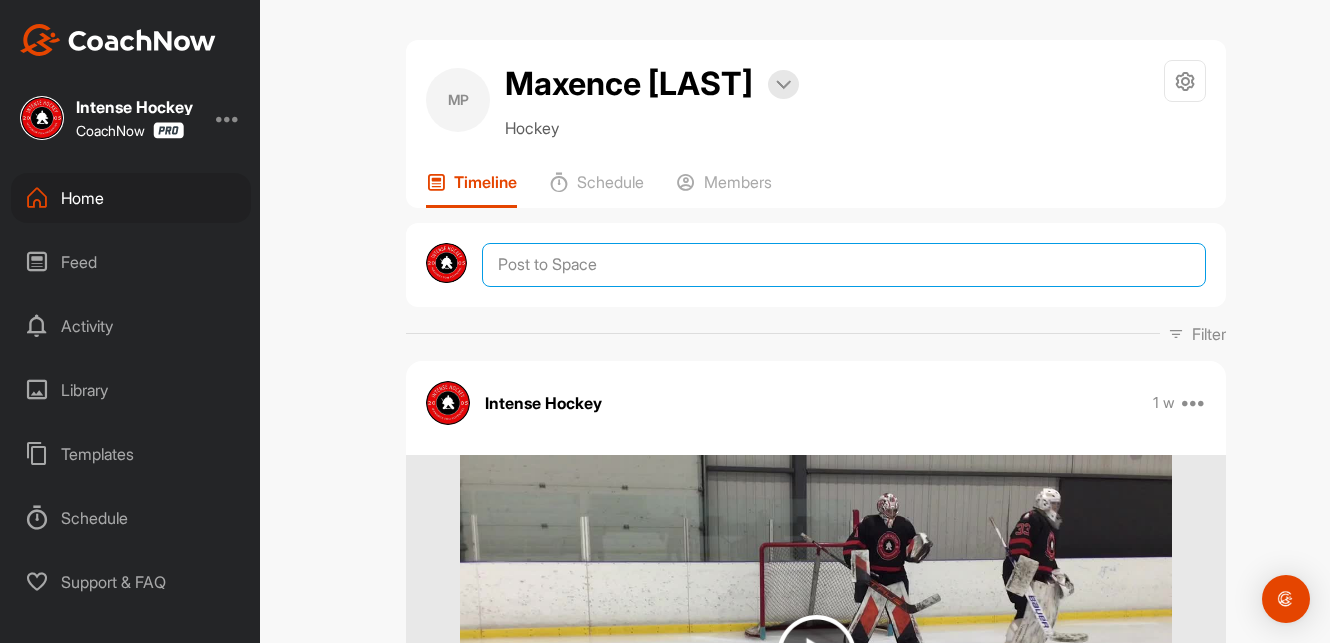 click at bounding box center [844, 265] 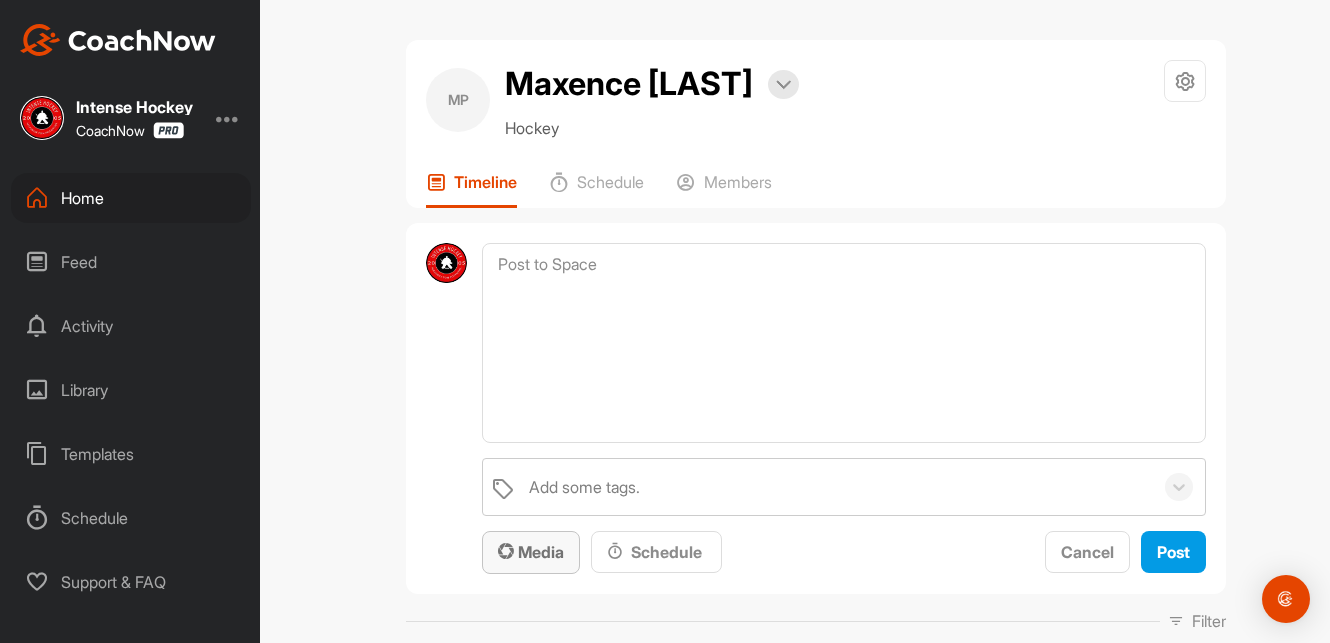 click on "Media" at bounding box center (531, 552) 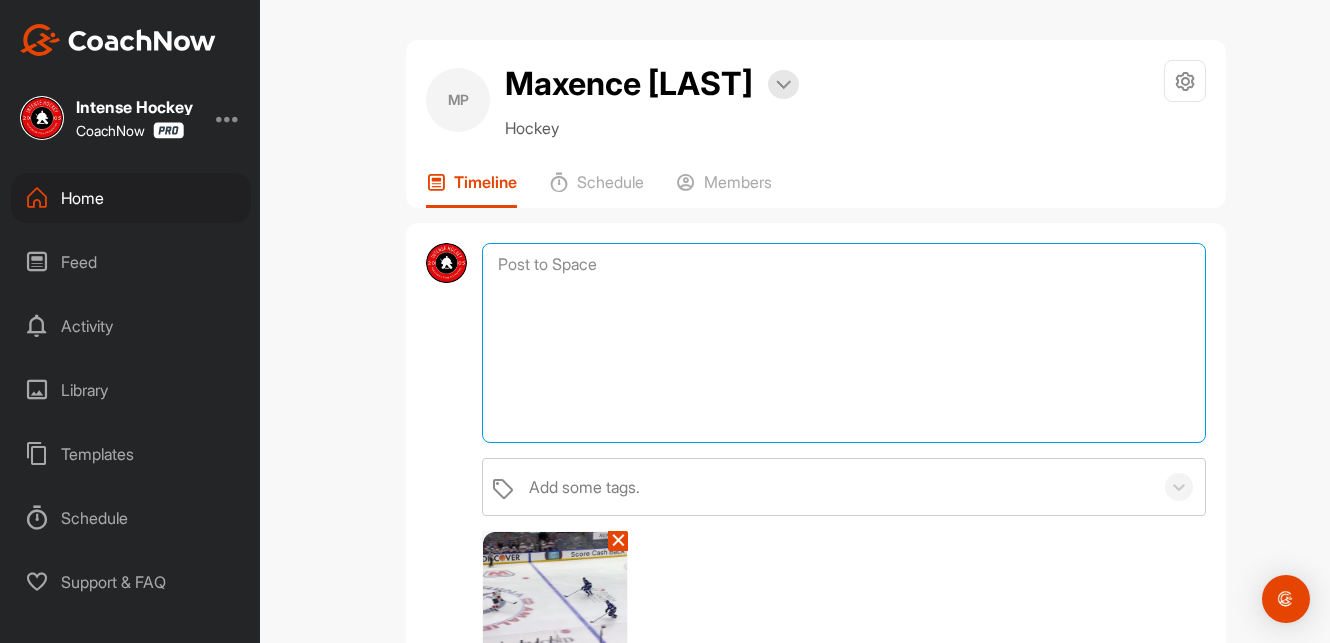 click at bounding box center (844, 343) 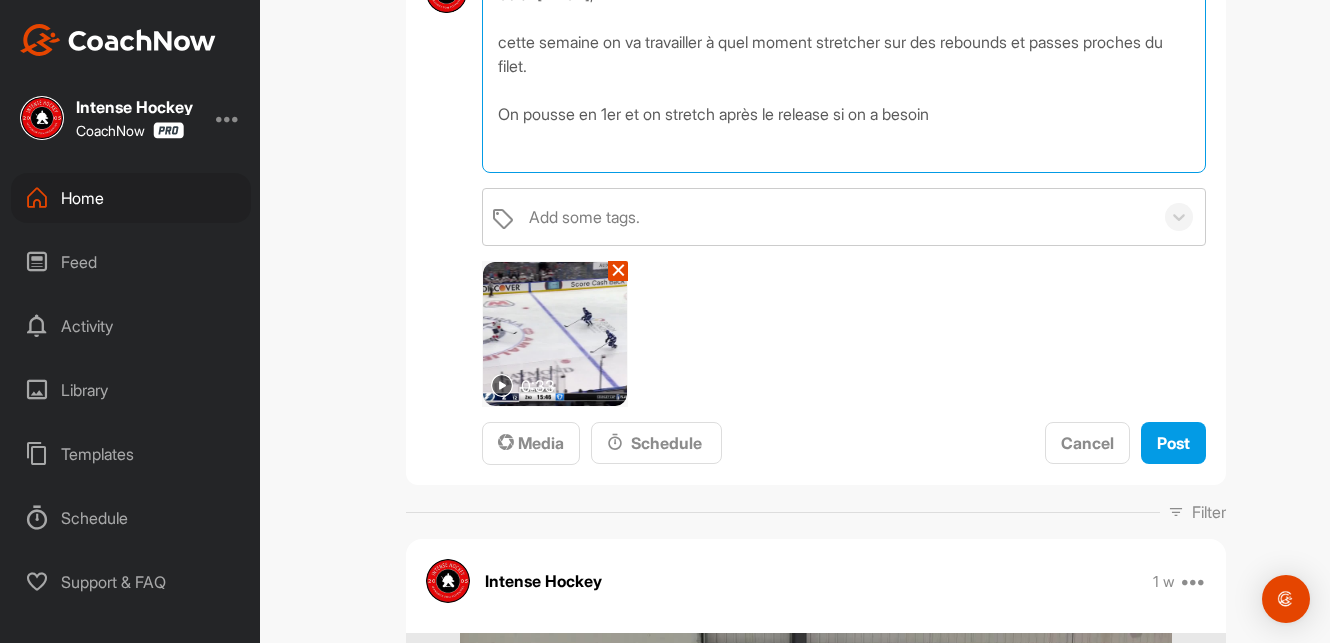 scroll, scrollTop: 272, scrollLeft: 0, axis: vertical 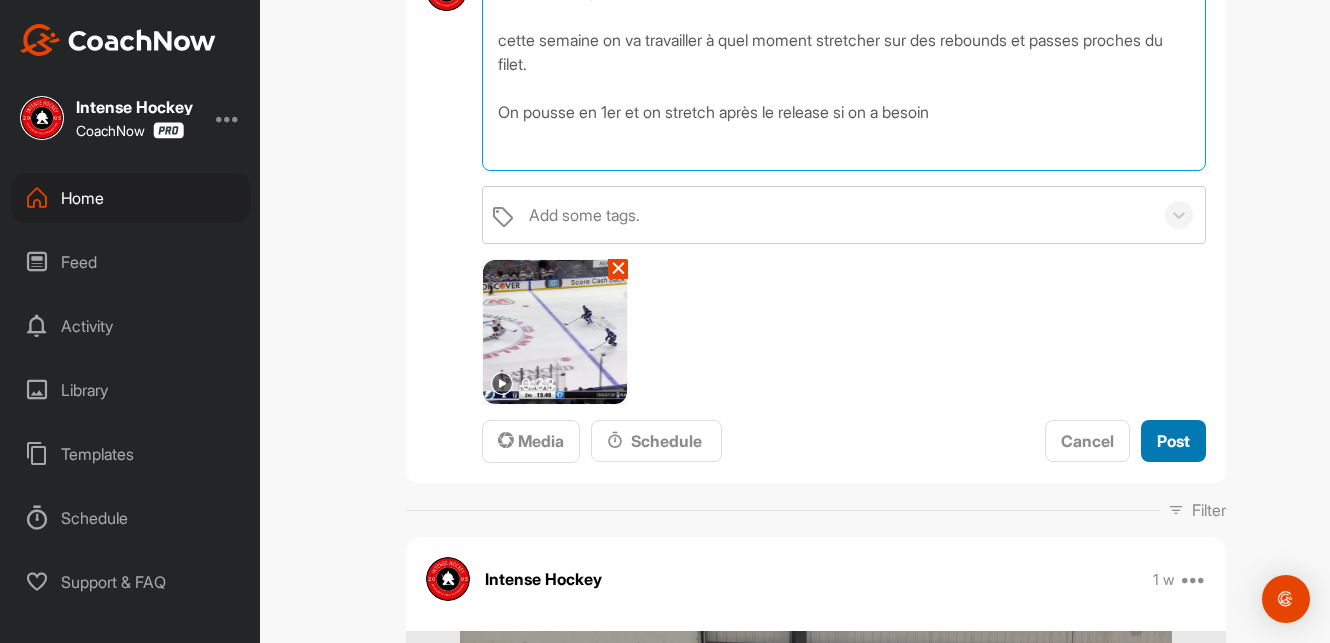 type on "Salut [FIRST],
cette semaine on va travailler à quel moment stretcher sur des rebounds et passes proches du filet.
On pousse en 1er et on stretch après le release si on a besoin" 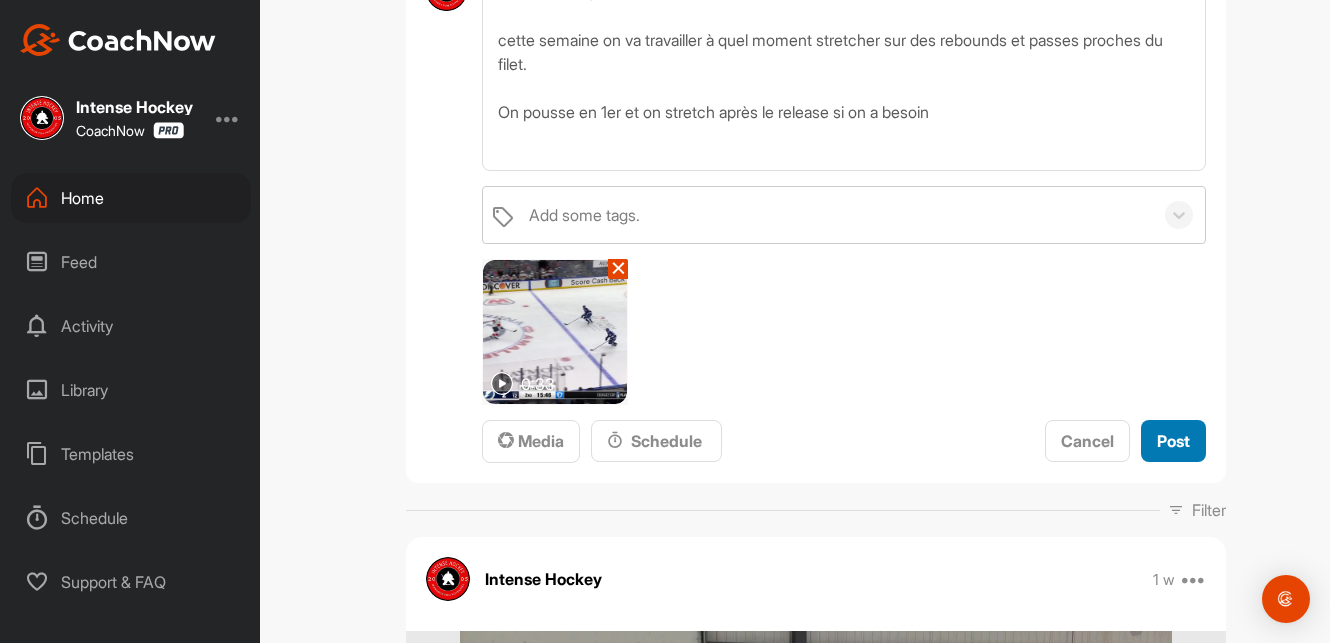 click on "Post" at bounding box center [1173, 441] 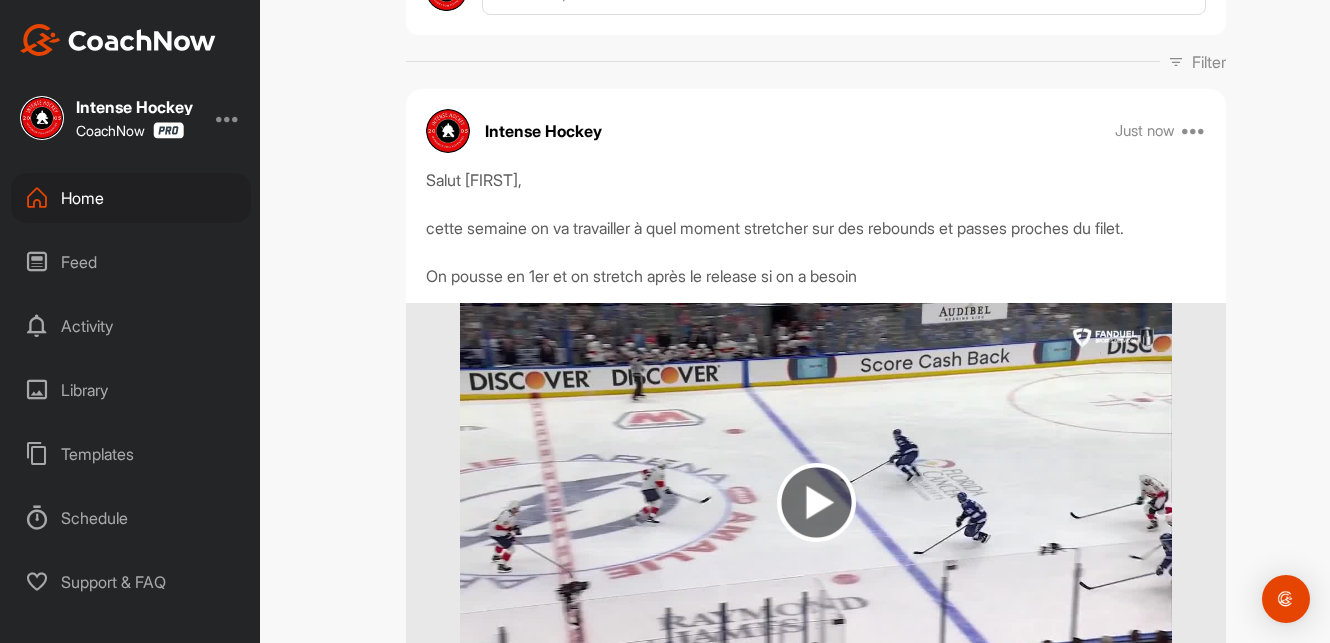 scroll, scrollTop: 0, scrollLeft: 0, axis: both 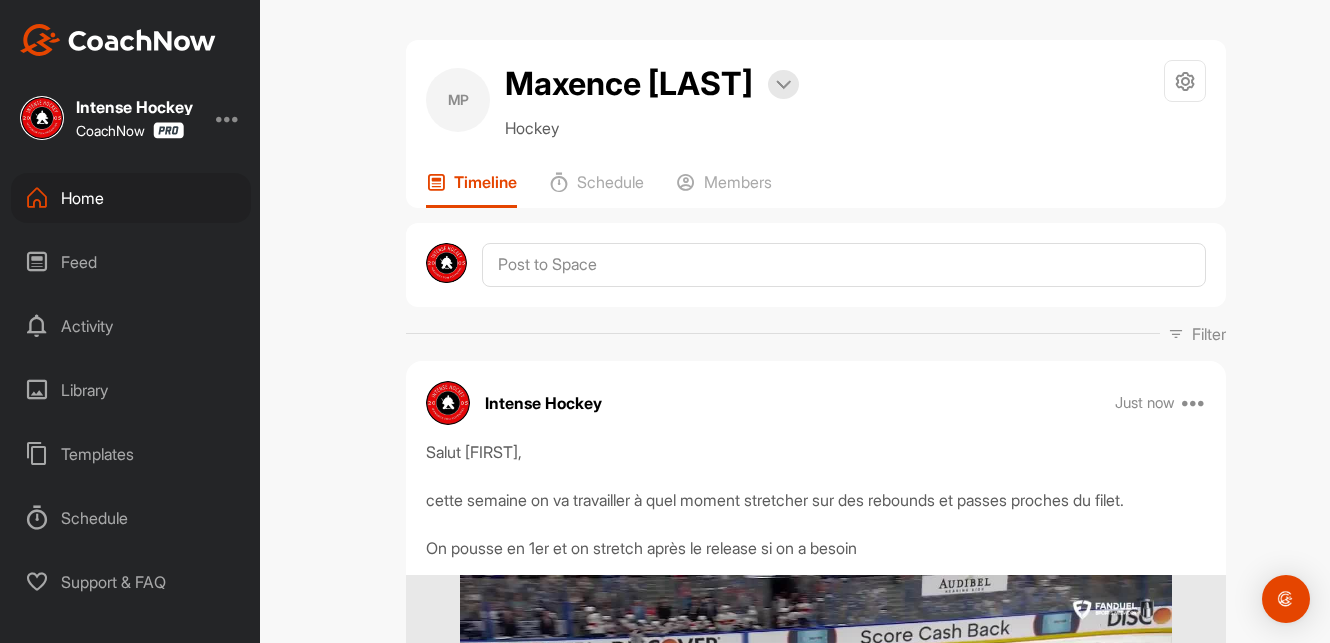 click on "Home" at bounding box center [131, 198] 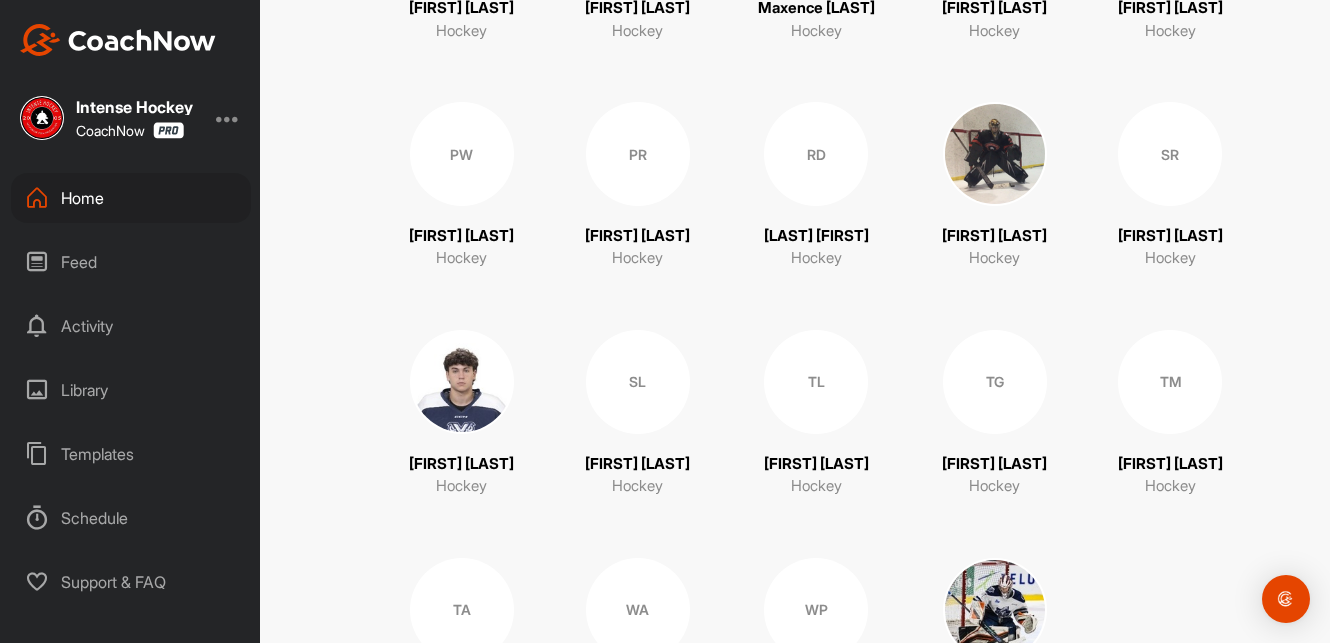 scroll, scrollTop: 1901, scrollLeft: 0, axis: vertical 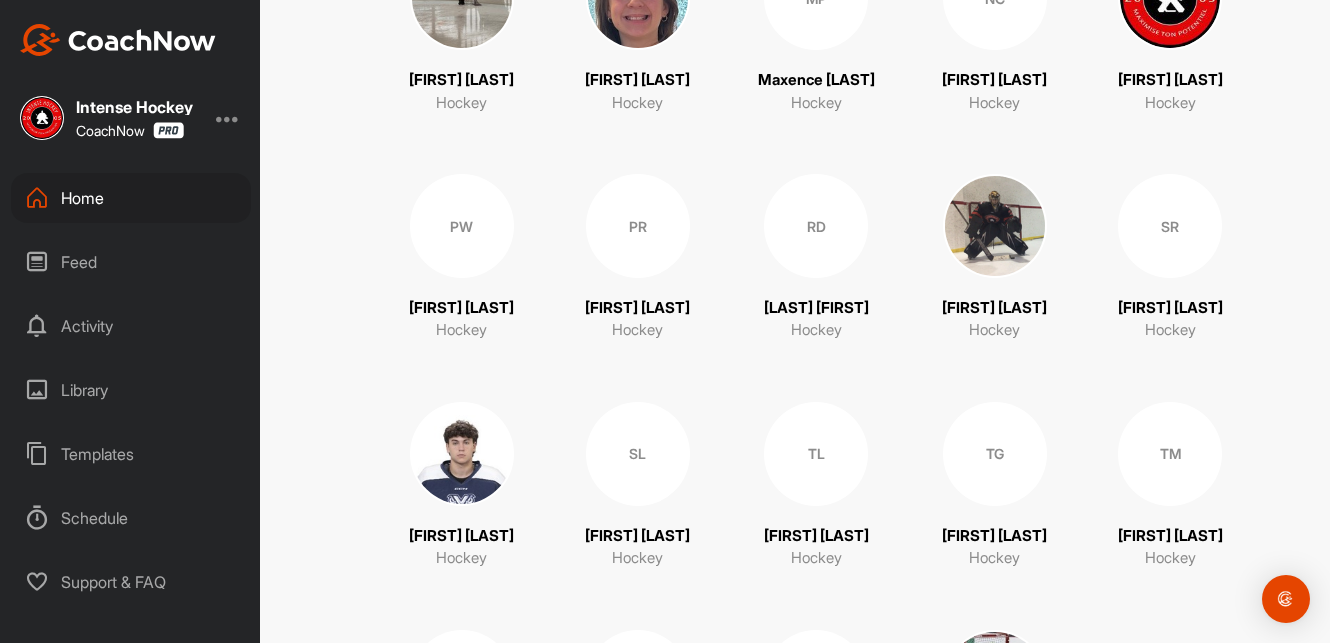 click on "Hockey" at bounding box center (637, 558) 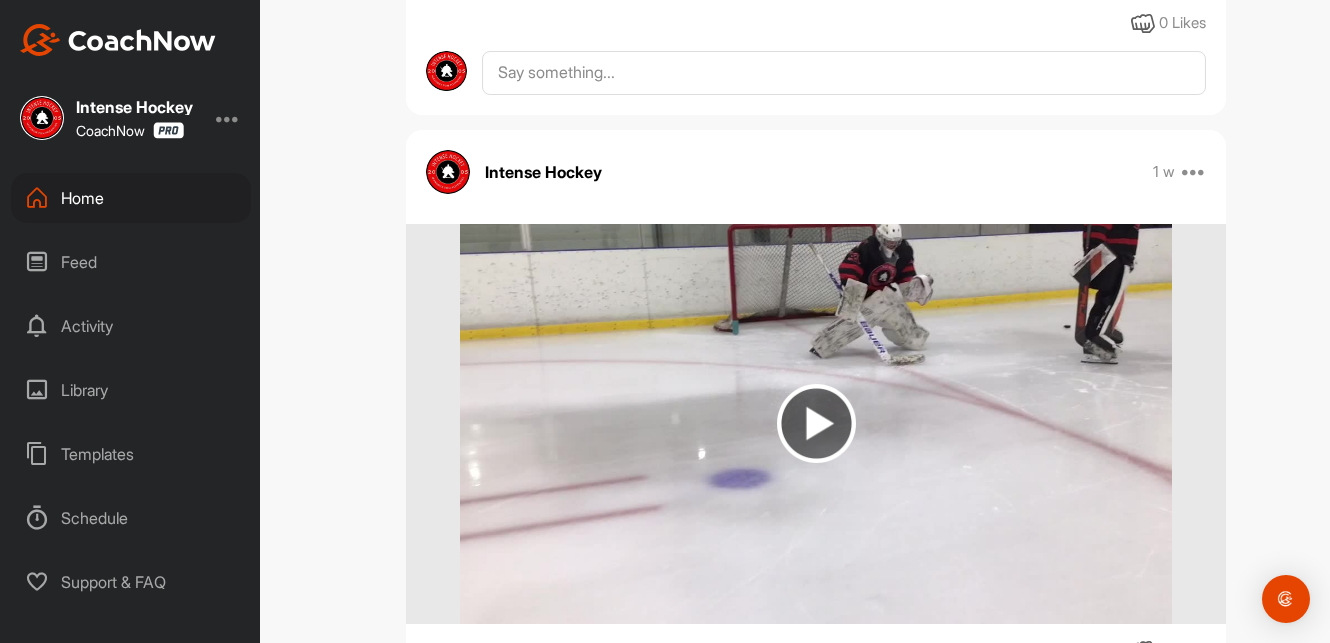 scroll, scrollTop: 9, scrollLeft: 0, axis: vertical 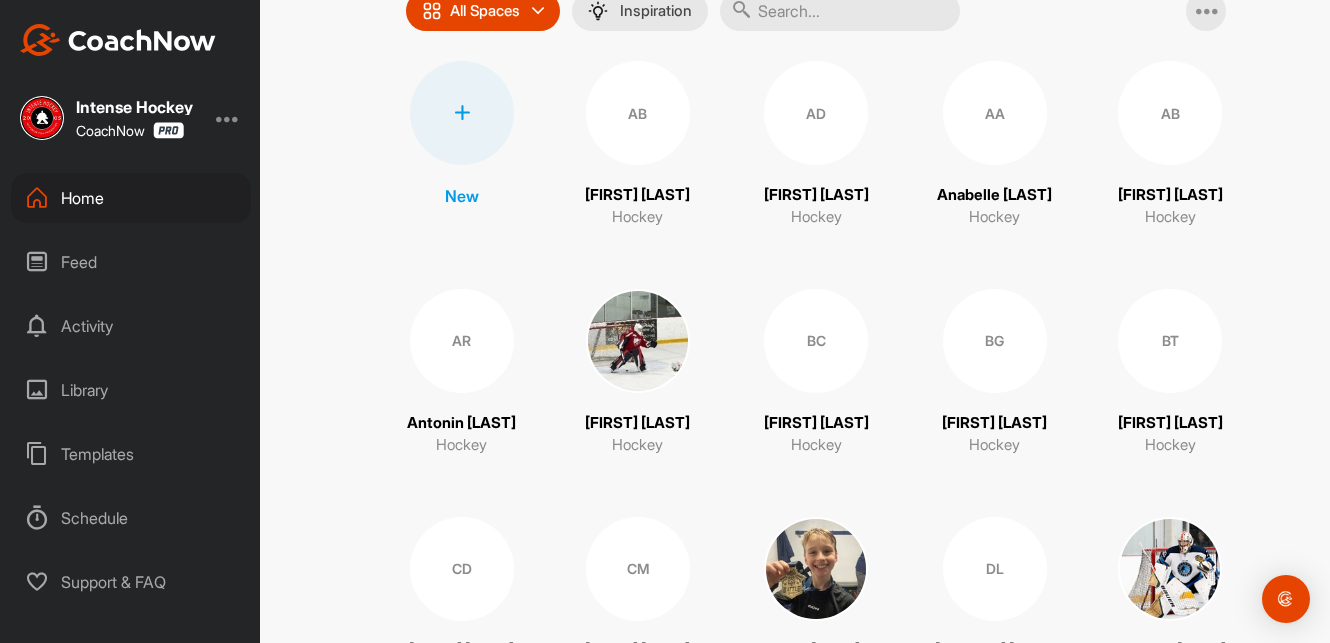 click on "Antonin [LAST]" at bounding box center (461, 423) 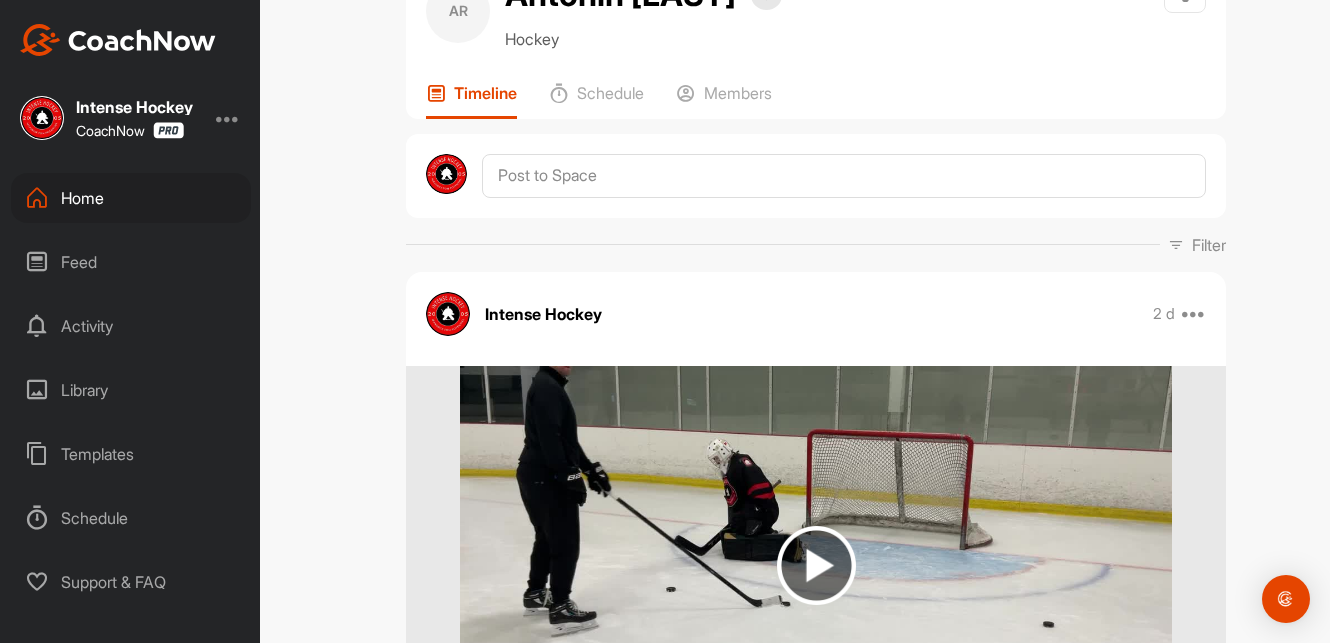 scroll, scrollTop: 0, scrollLeft: 0, axis: both 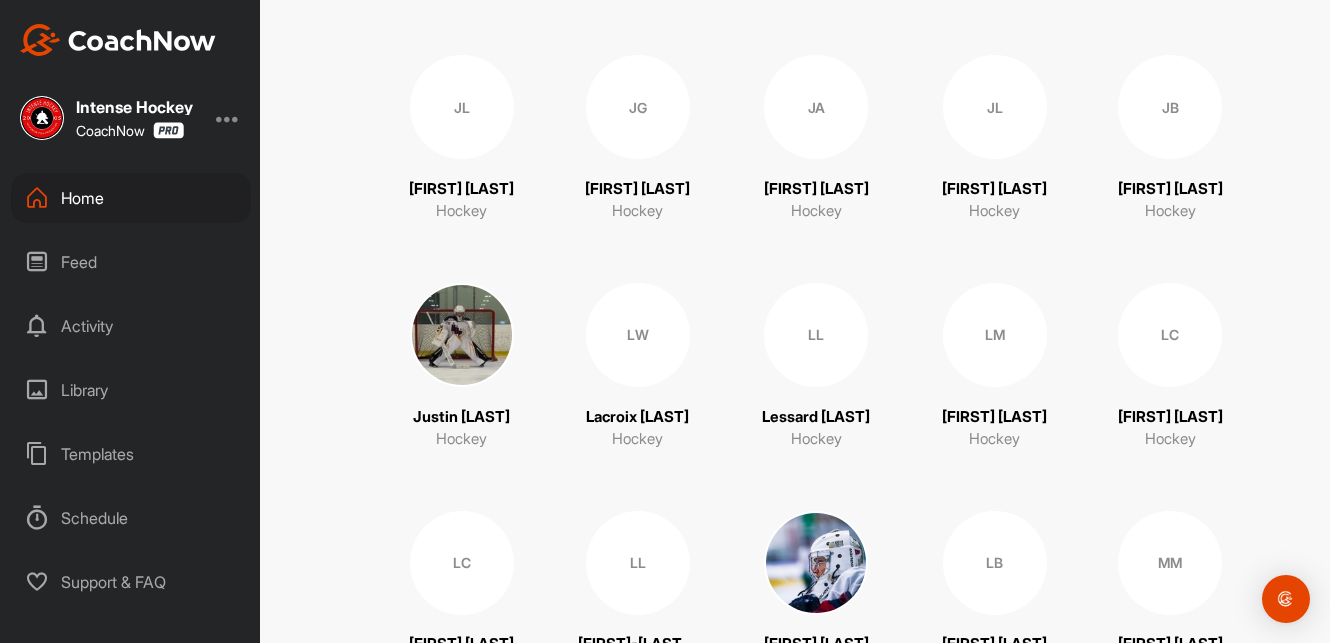 click on "[FIRST] [LAST]" at bounding box center [1170, 189] 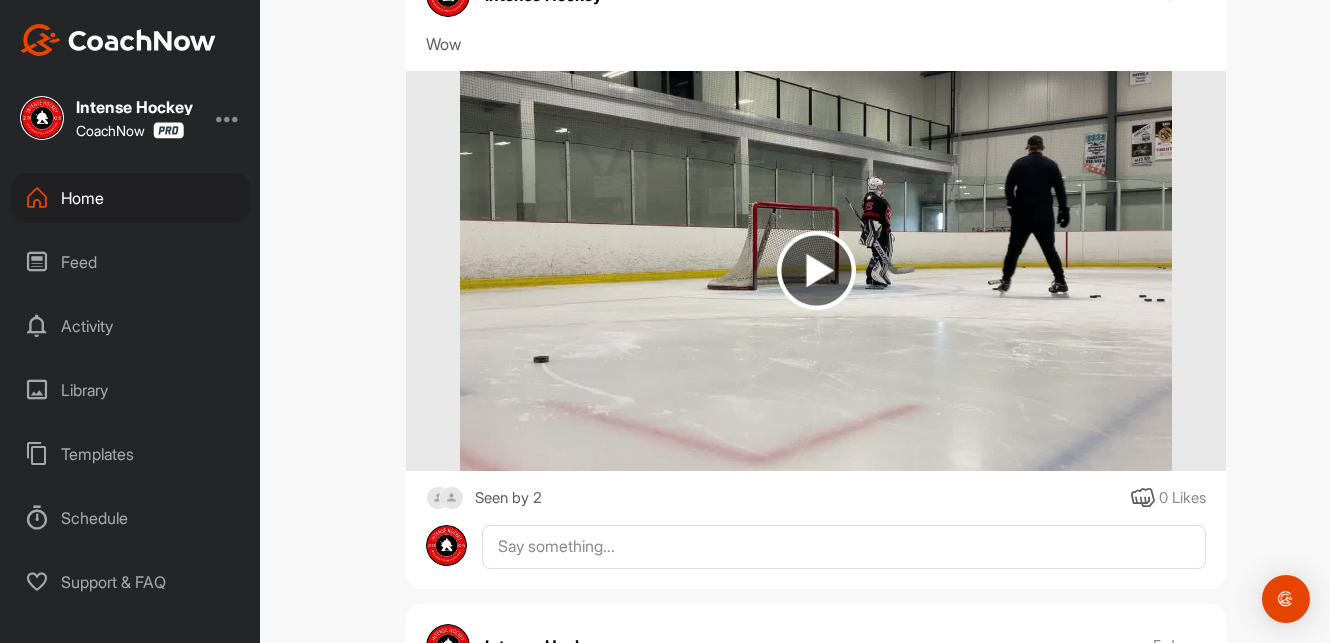 scroll, scrollTop: 417, scrollLeft: 0, axis: vertical 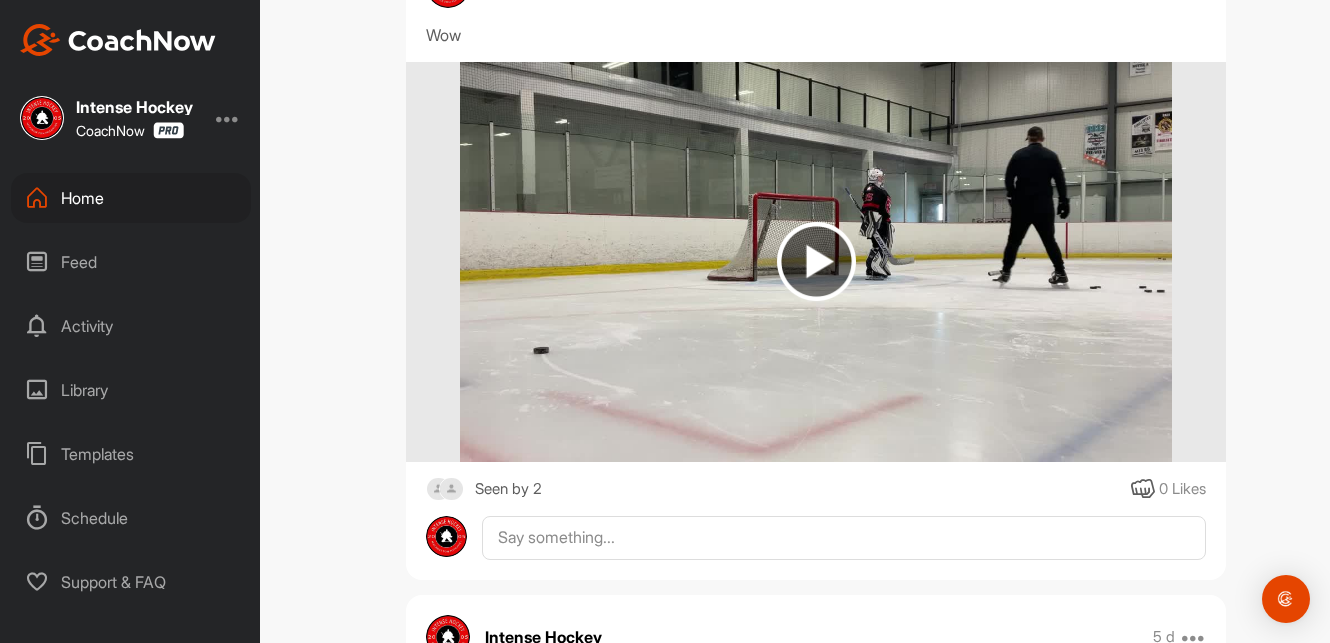 click on "Seen by 2" at bounding box center (508, 489) 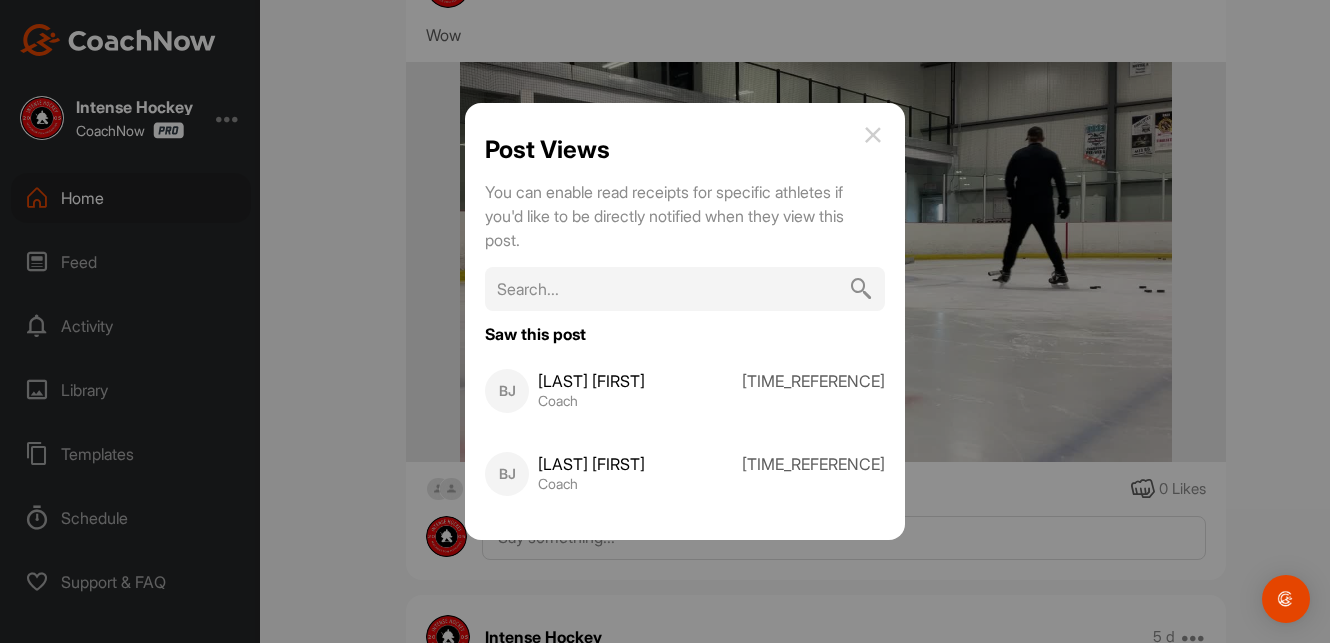 click at bounding box center [873, 135] 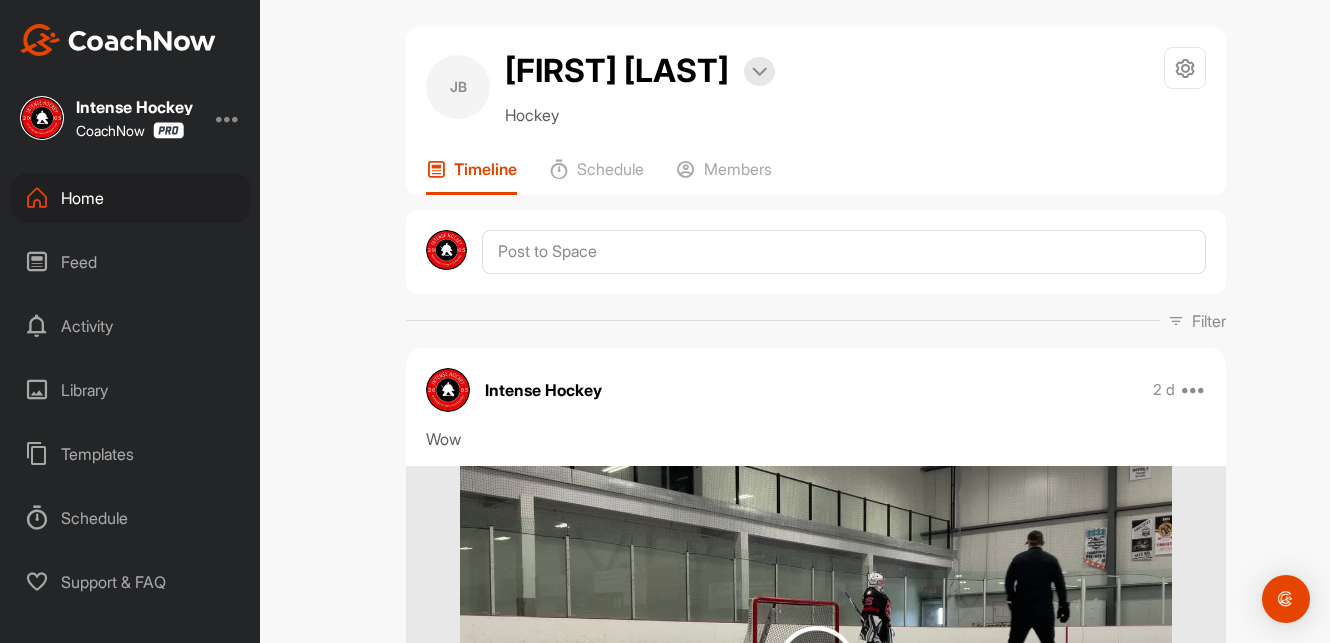 scroll, scrollTop: 0, scrollLeft: 0, axis: both 